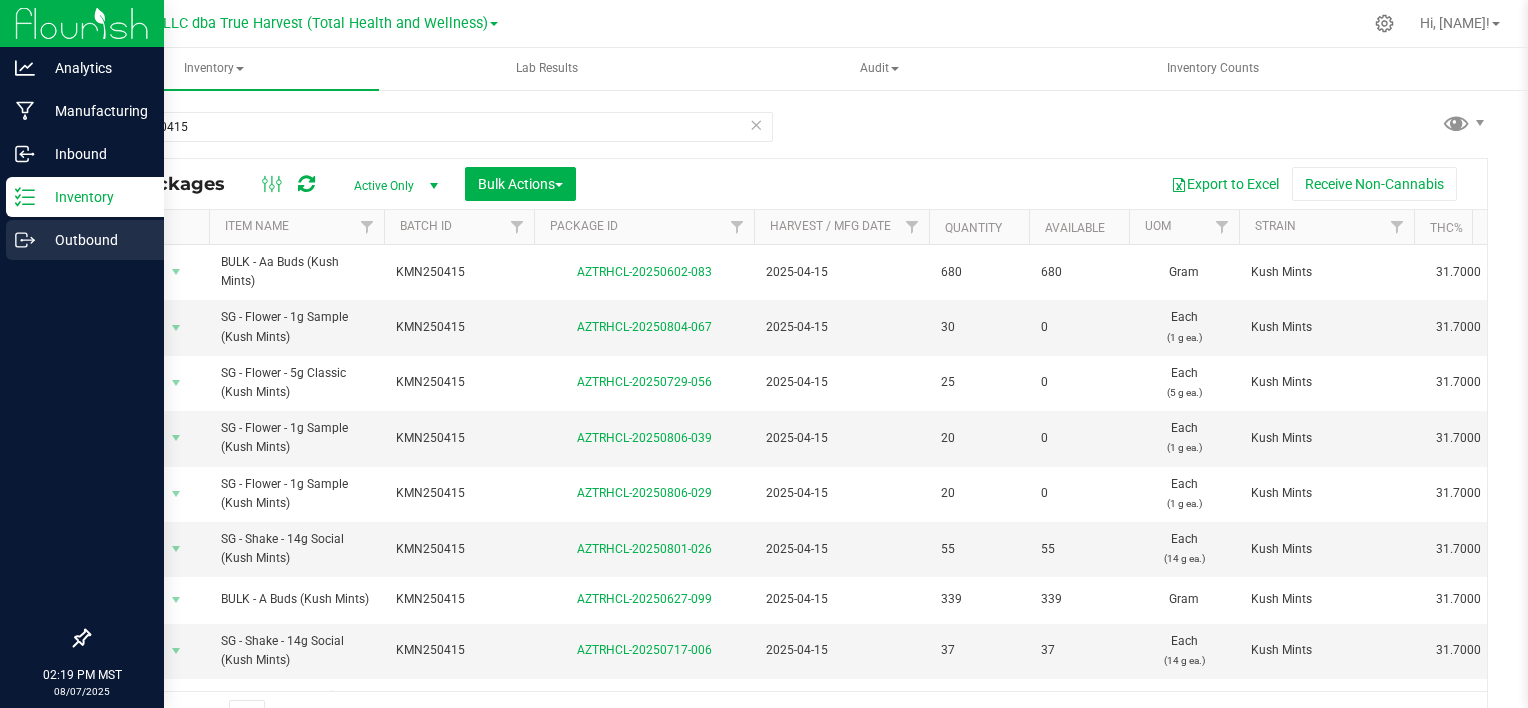 scroll, scrollTop: 0, scrollLeft: 0, axis: both 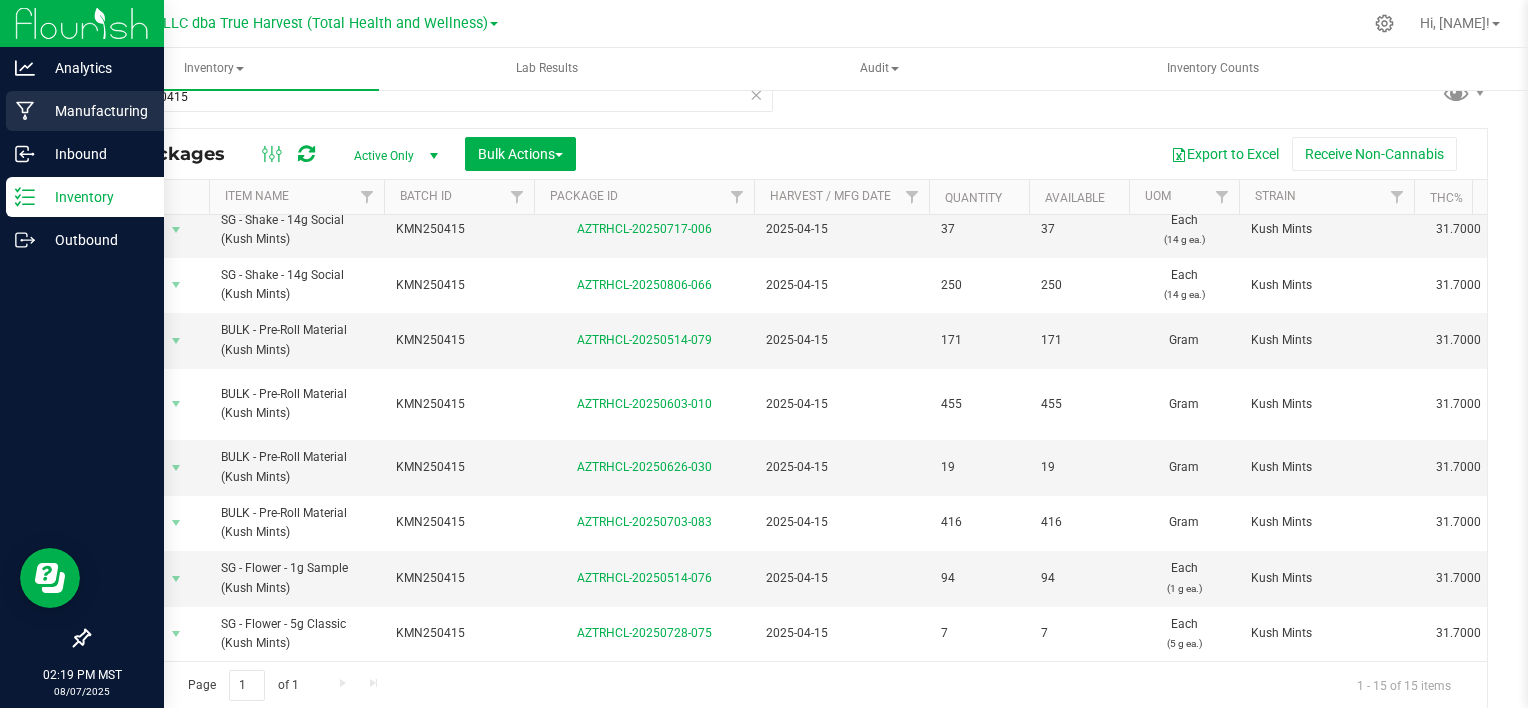click on "Manufacturing" at bounding box center (95, 111) 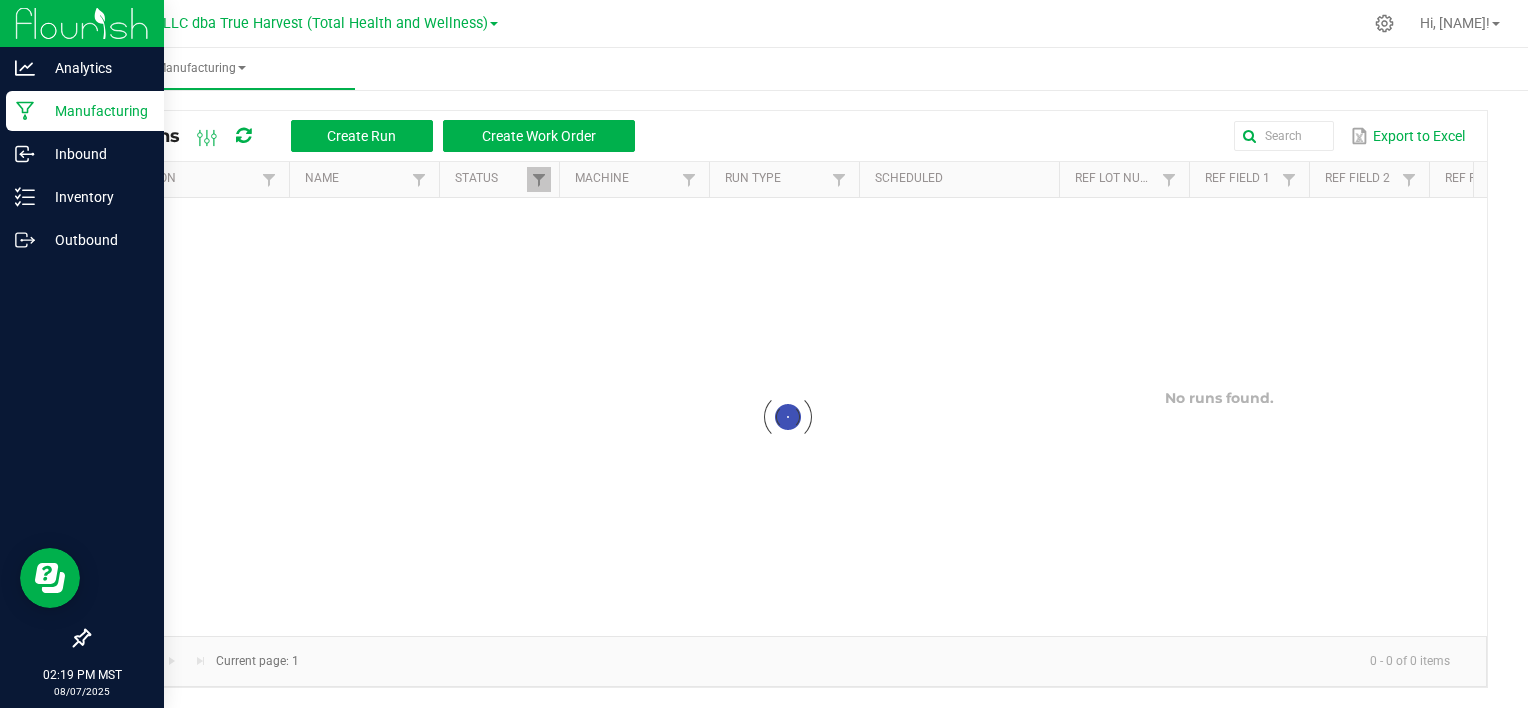 scroll, scrollTop: 0, scrollLeft: 0, axis: both 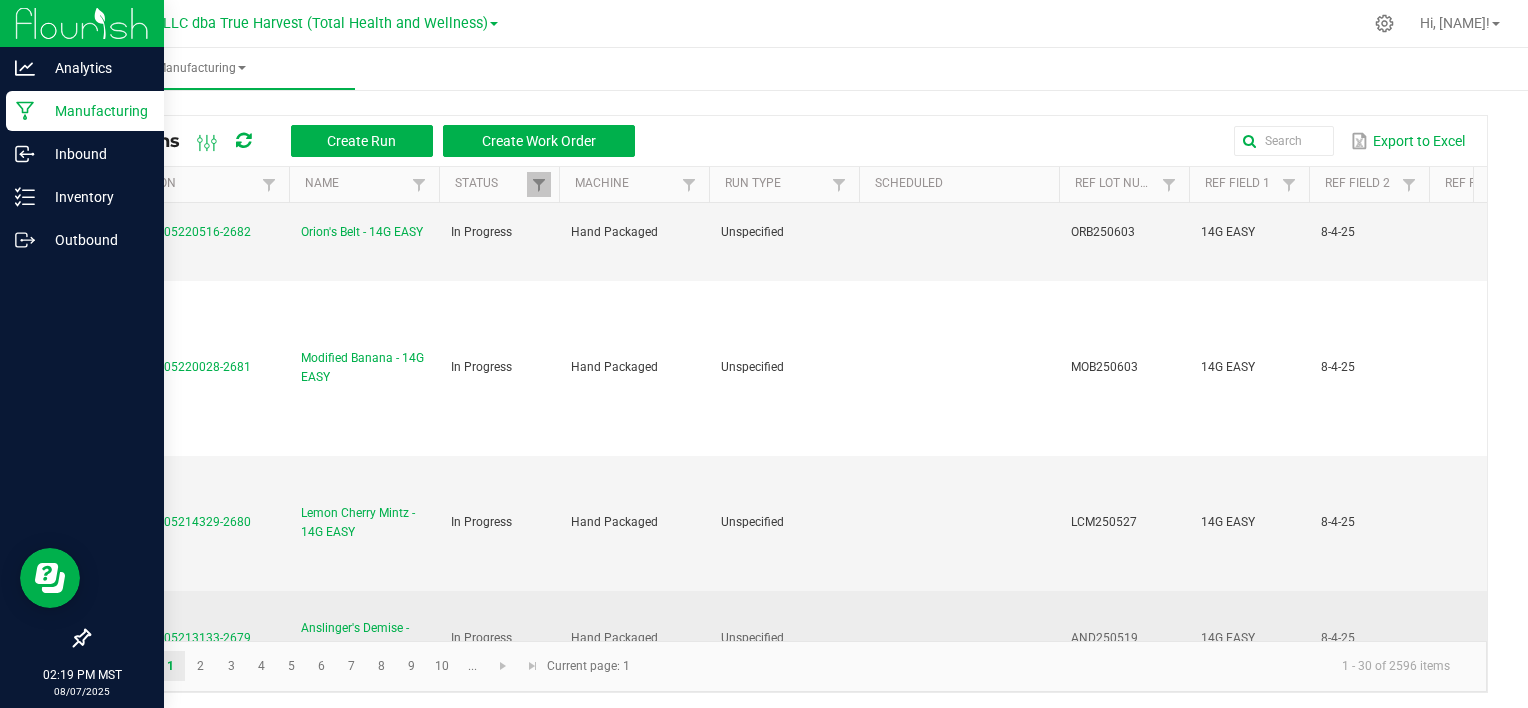 click on "MP-20250805213133-2679" at bounding box center (176, 638) 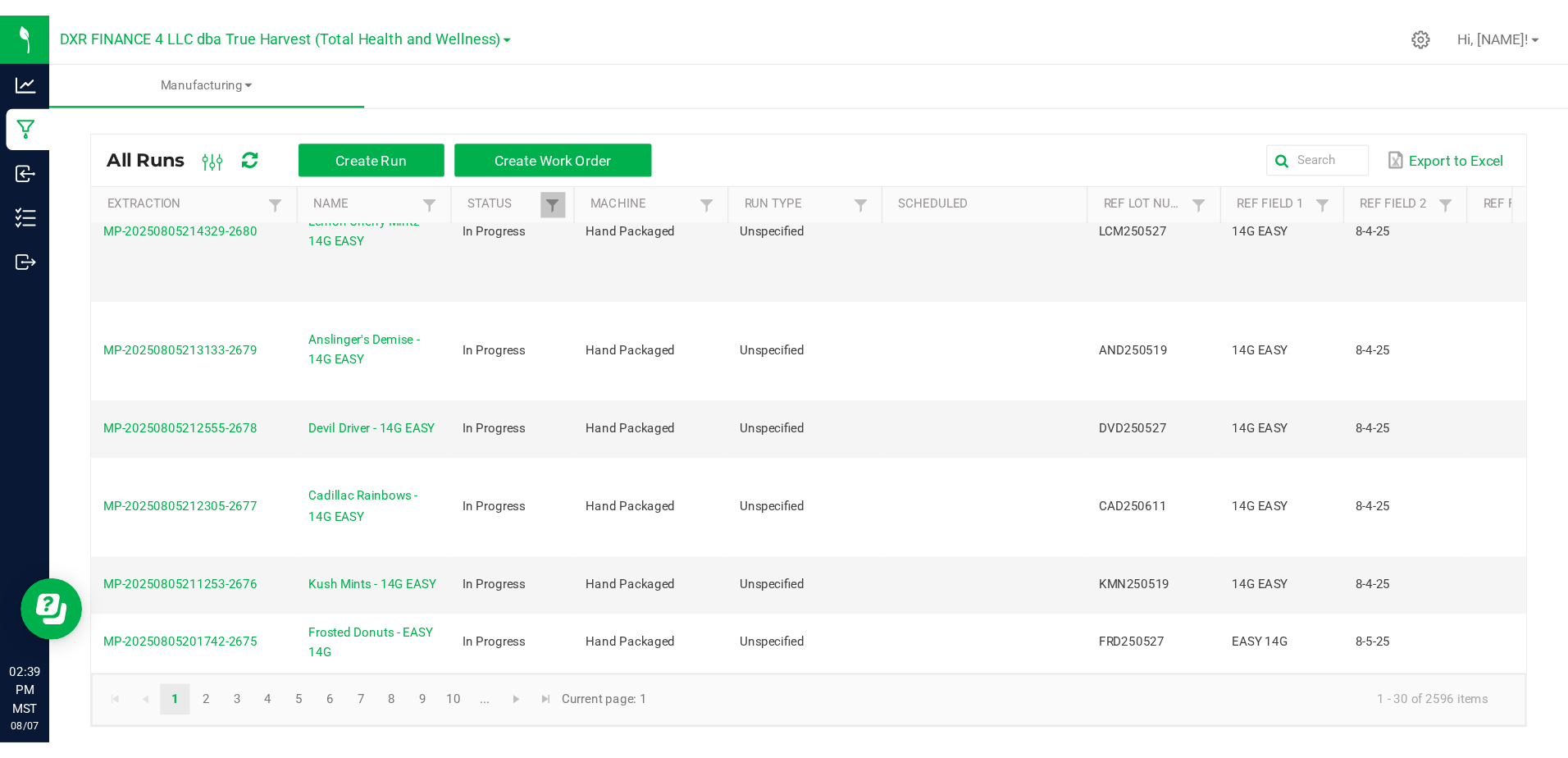scroll, scrollTop: 2051, scrollLeft: 0, axis: vertical 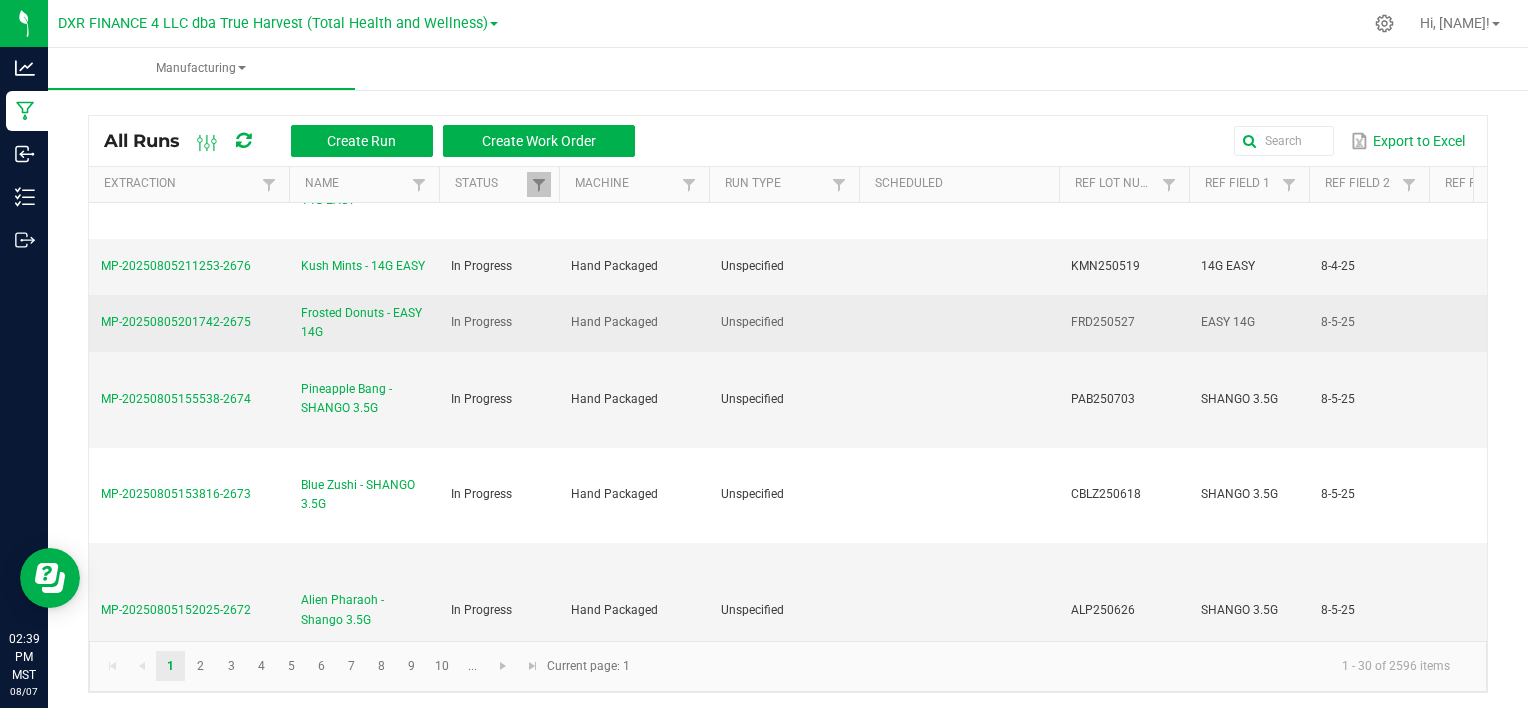 click on "MP-20250805201742-2675" at bounding box center [176, 322] 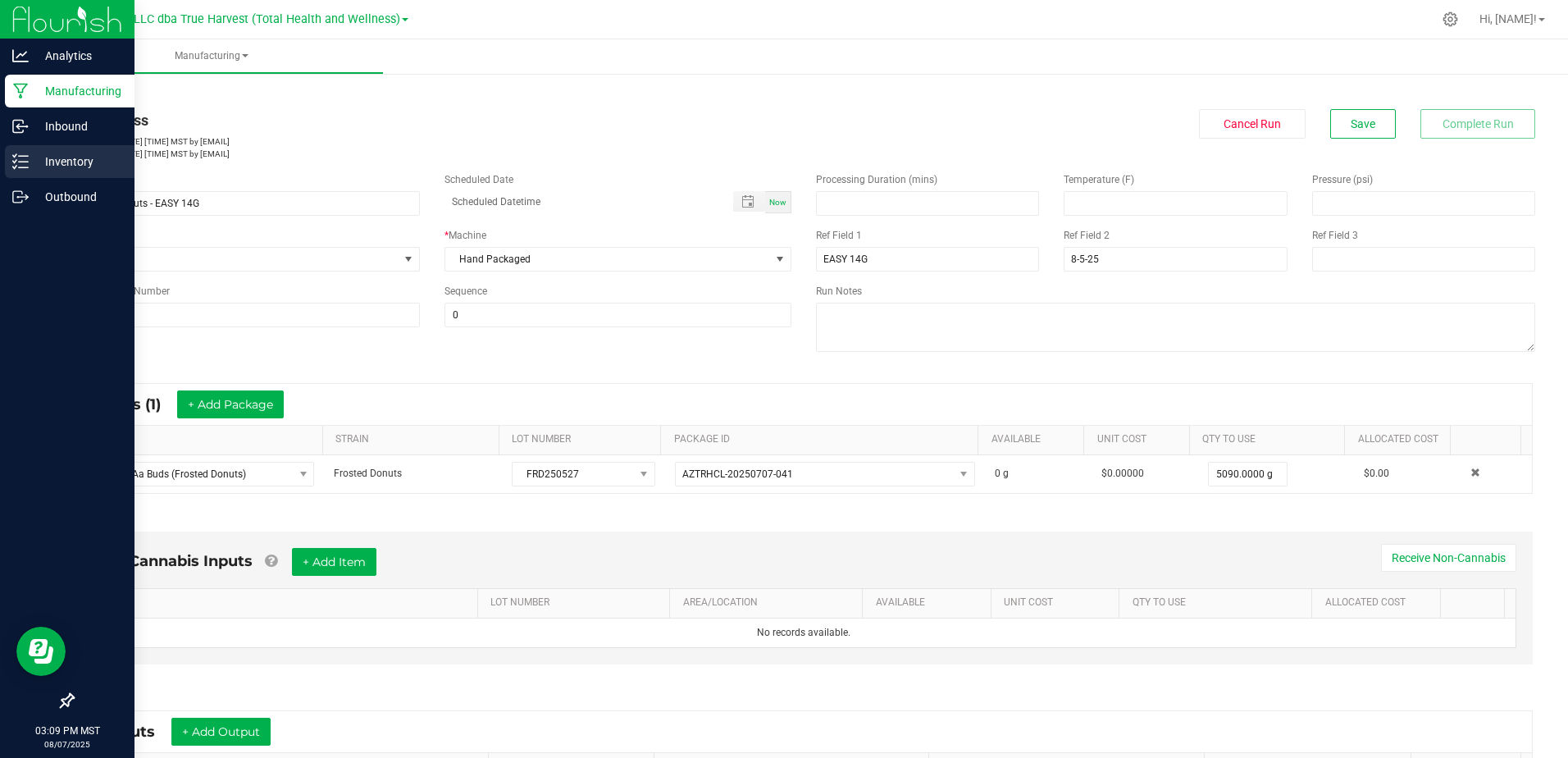 click on "Inventory" at bounding box center (78, 162) 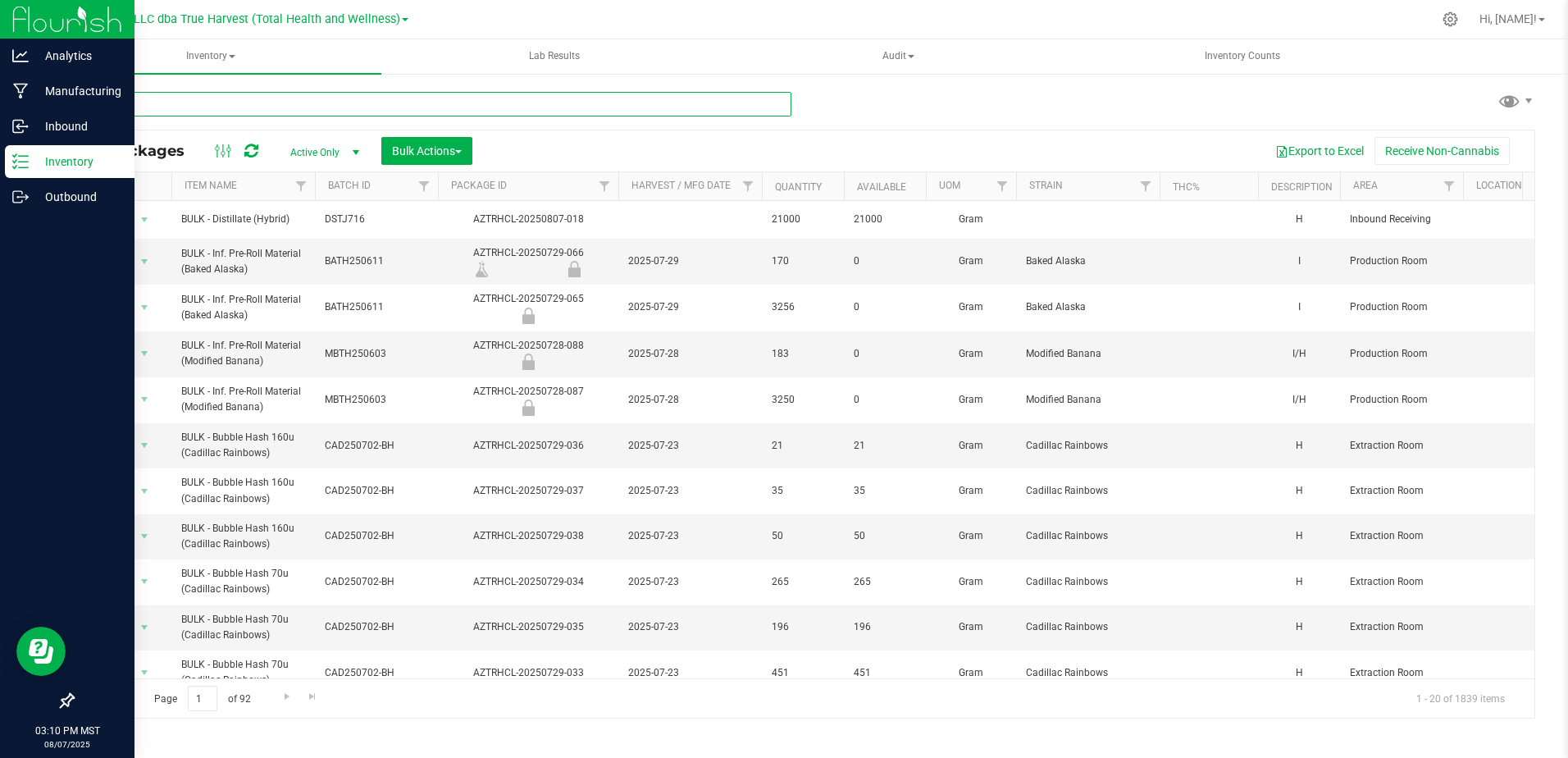 paste on "AND250519" 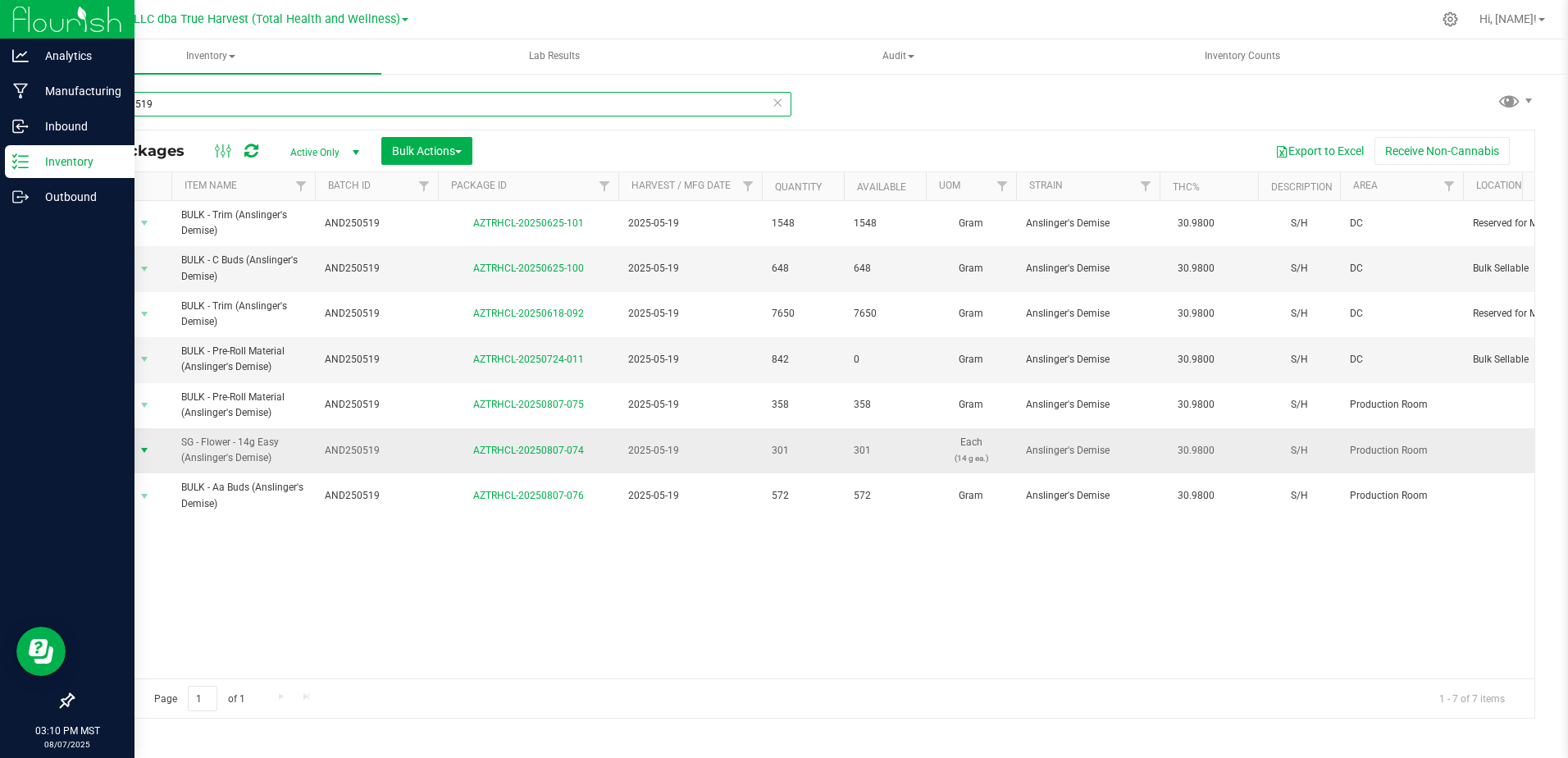 type on "AND250519" 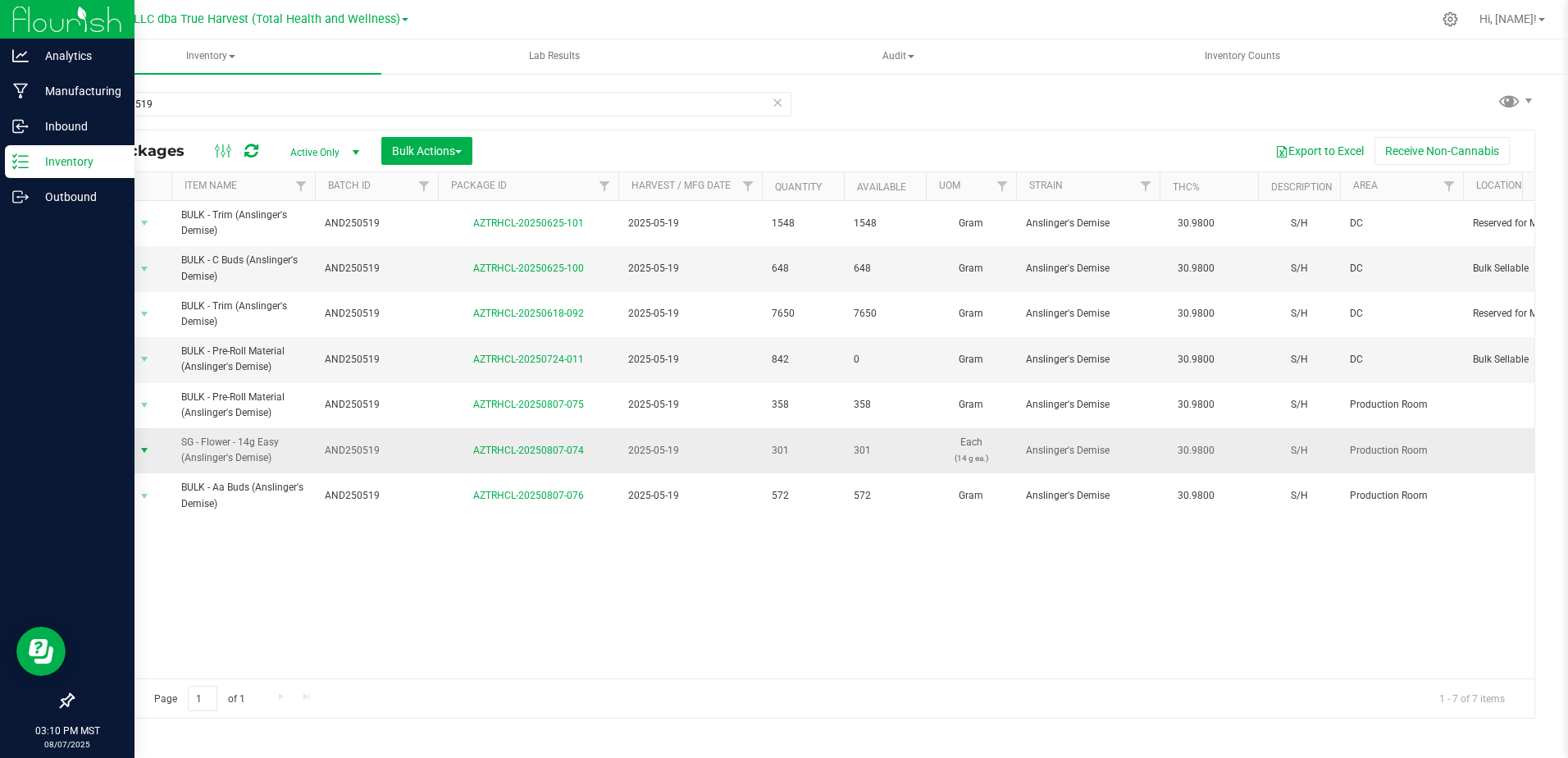 click at bounding box center [144, 450] 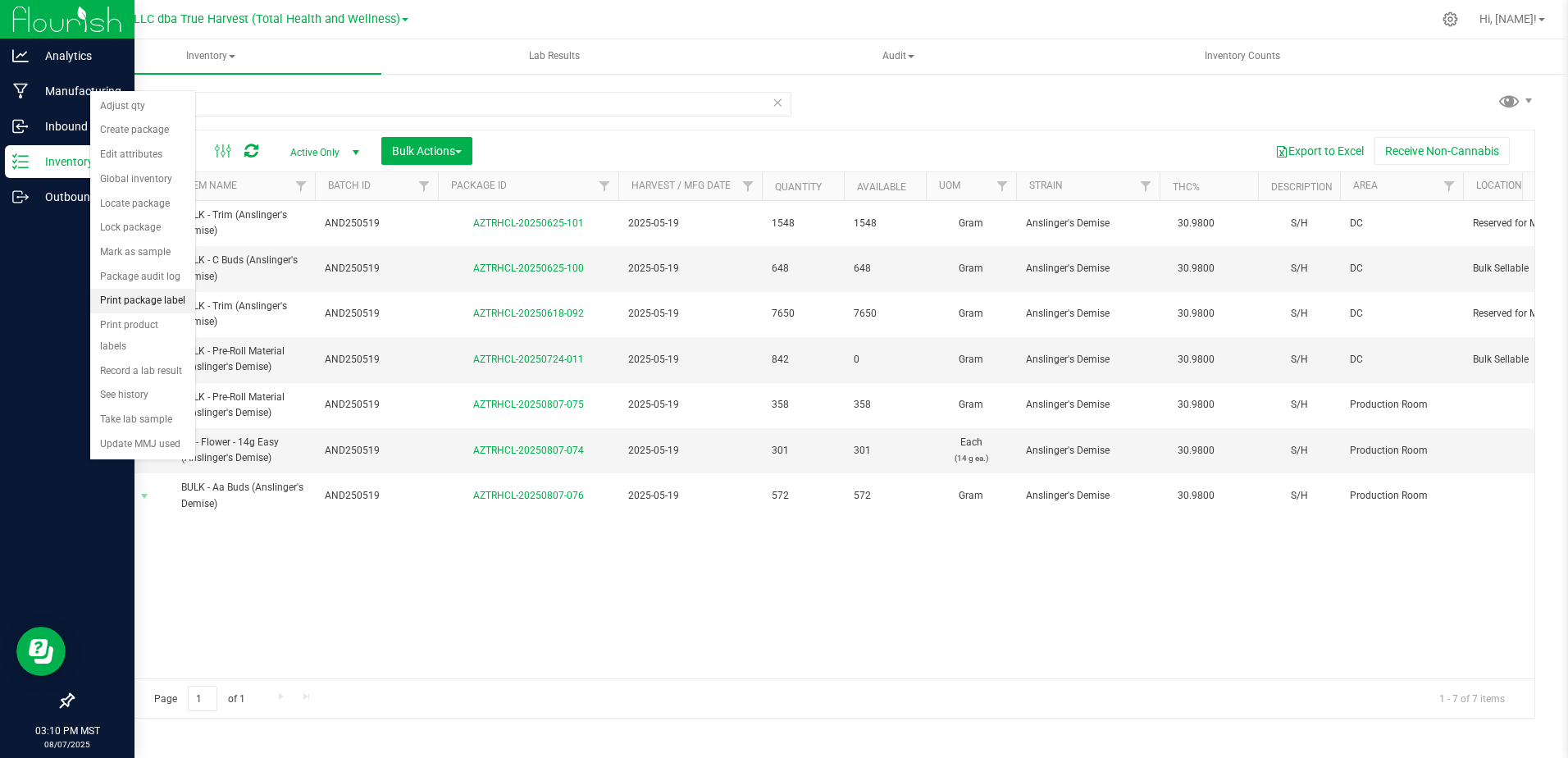click on "Print package label" at bounding box center [143, 301] 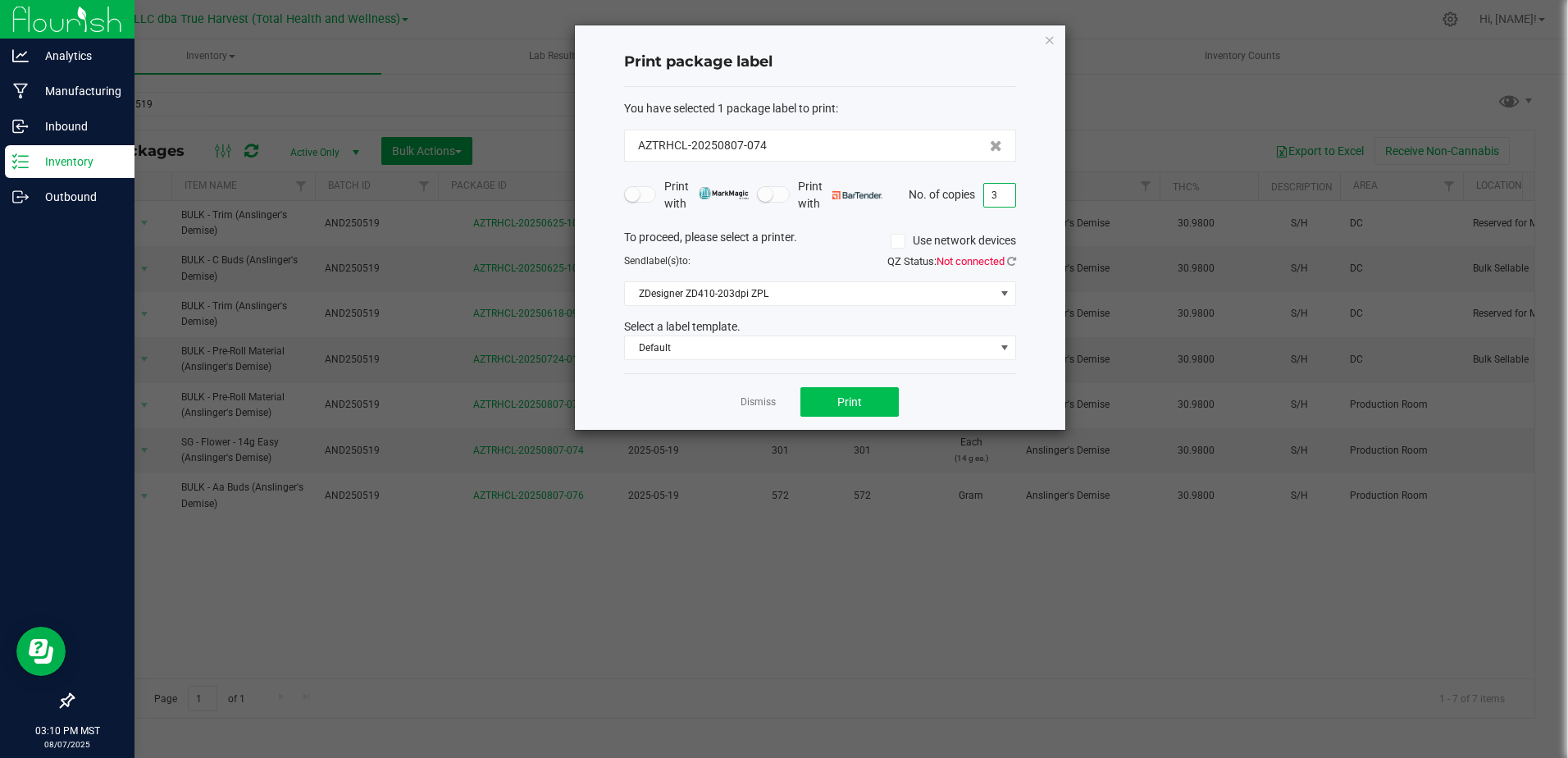 type on "3" 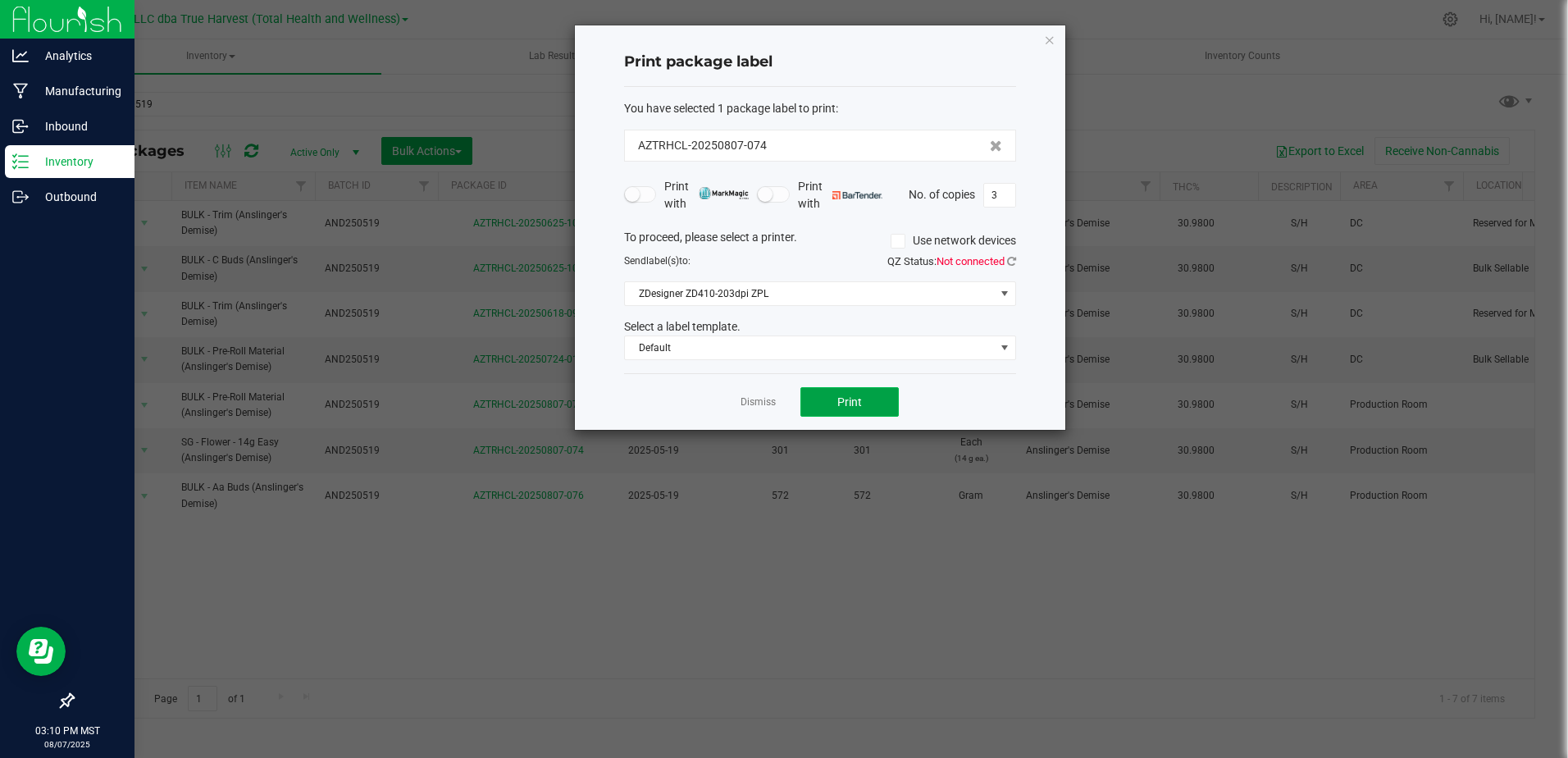 click on "Print" 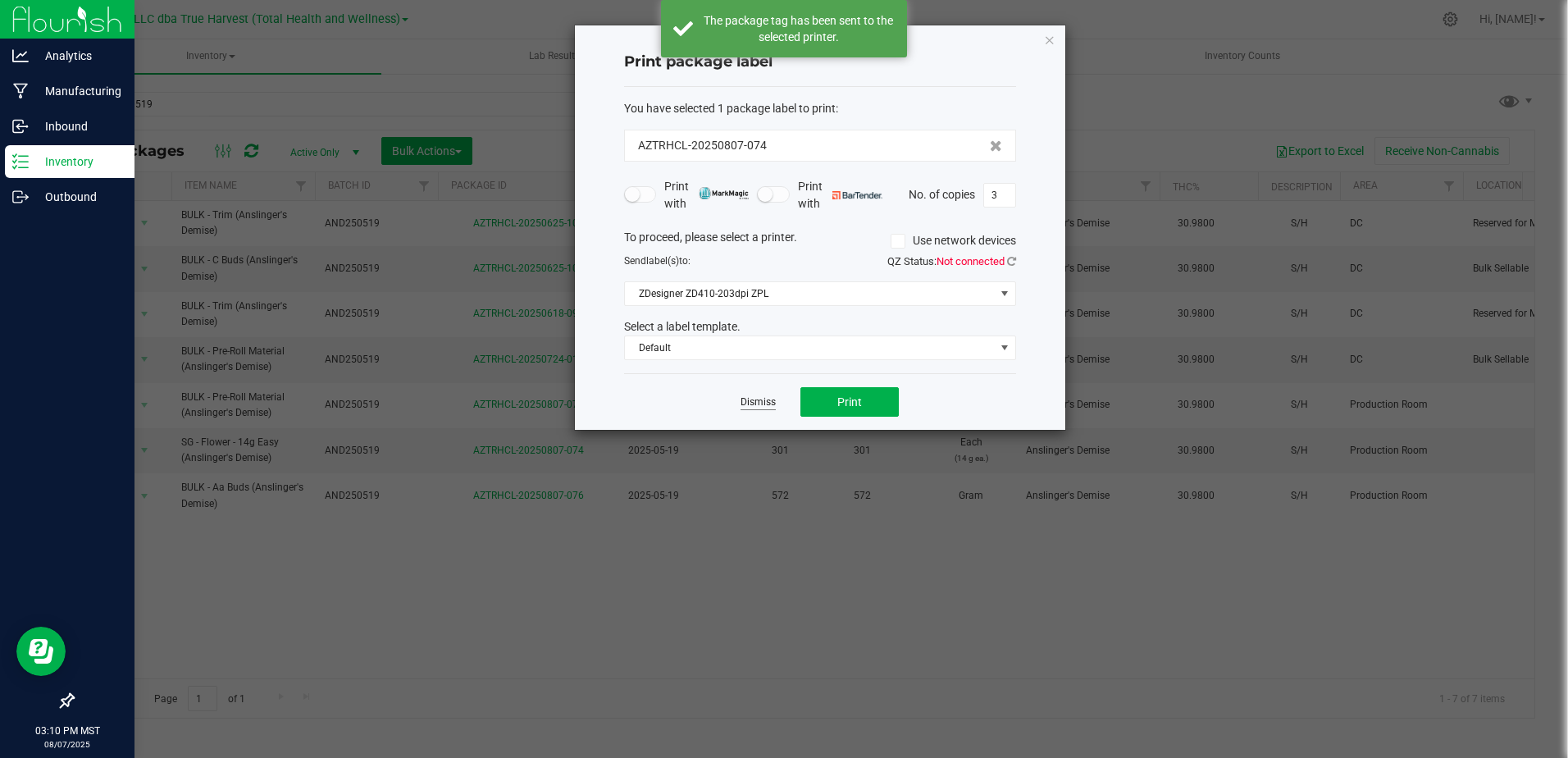 click on "Dismiss" 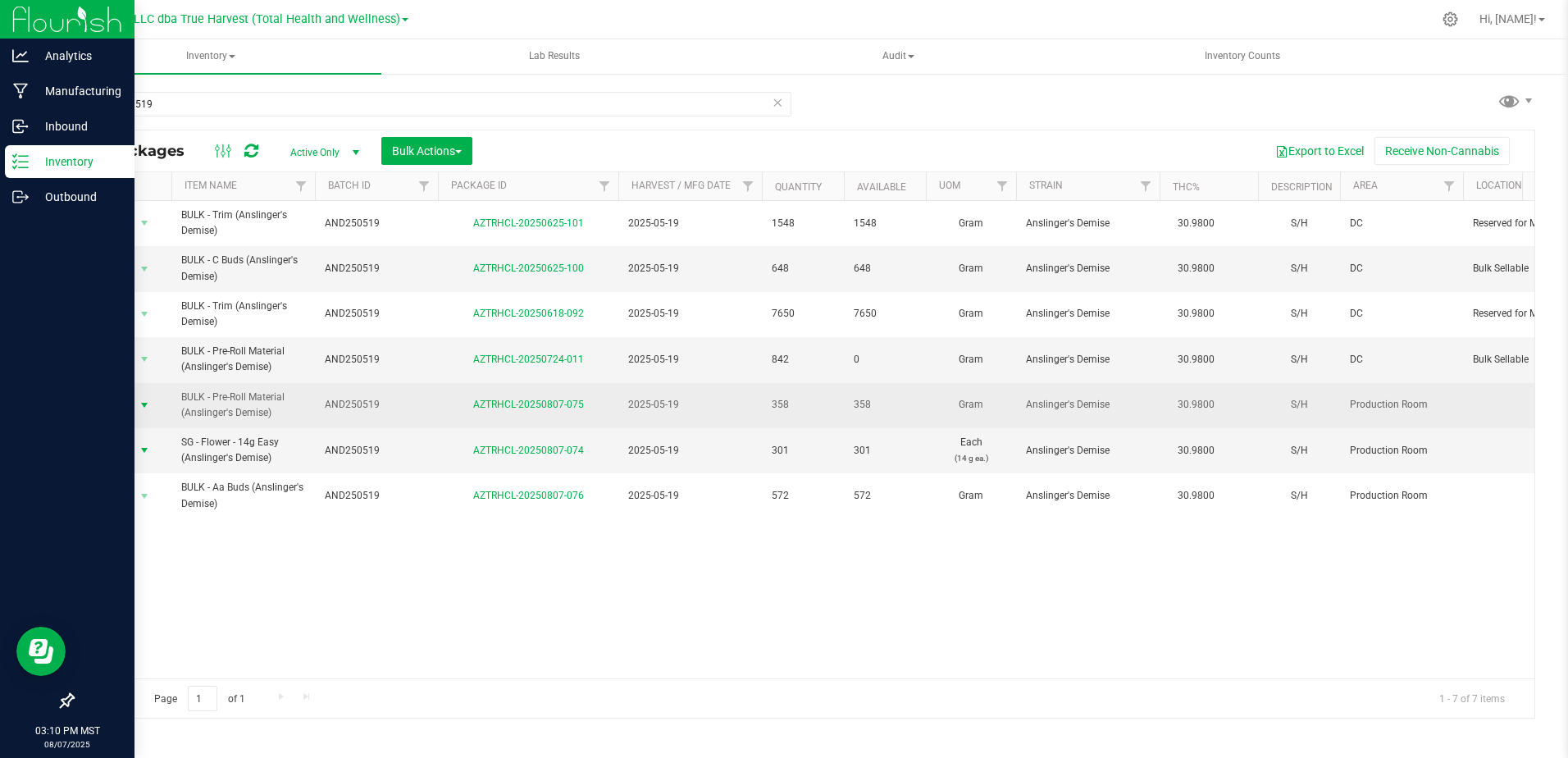 click at bounding box center (144, 405) 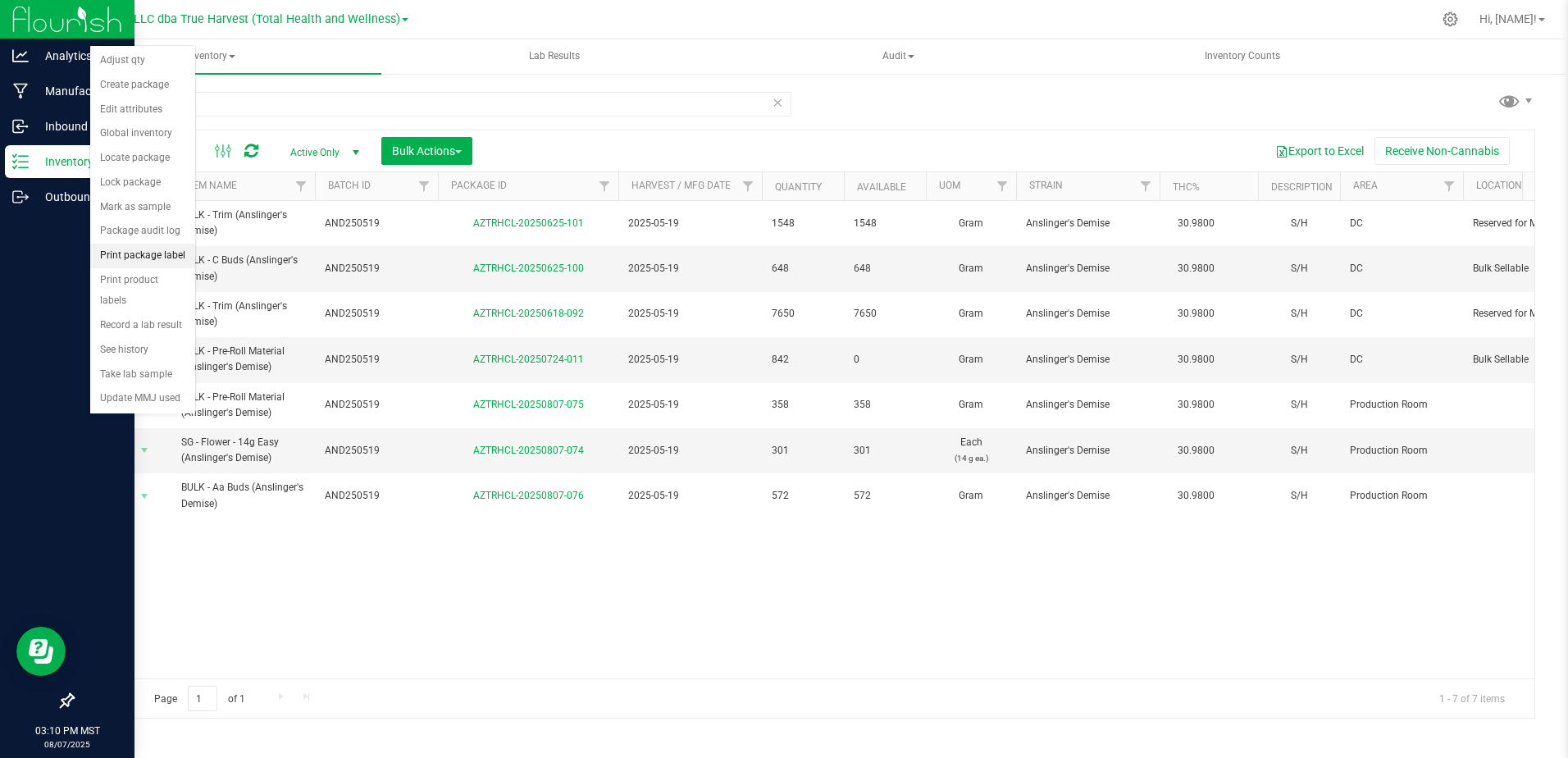 click on "Print package label" at bounding box center (143, 256) 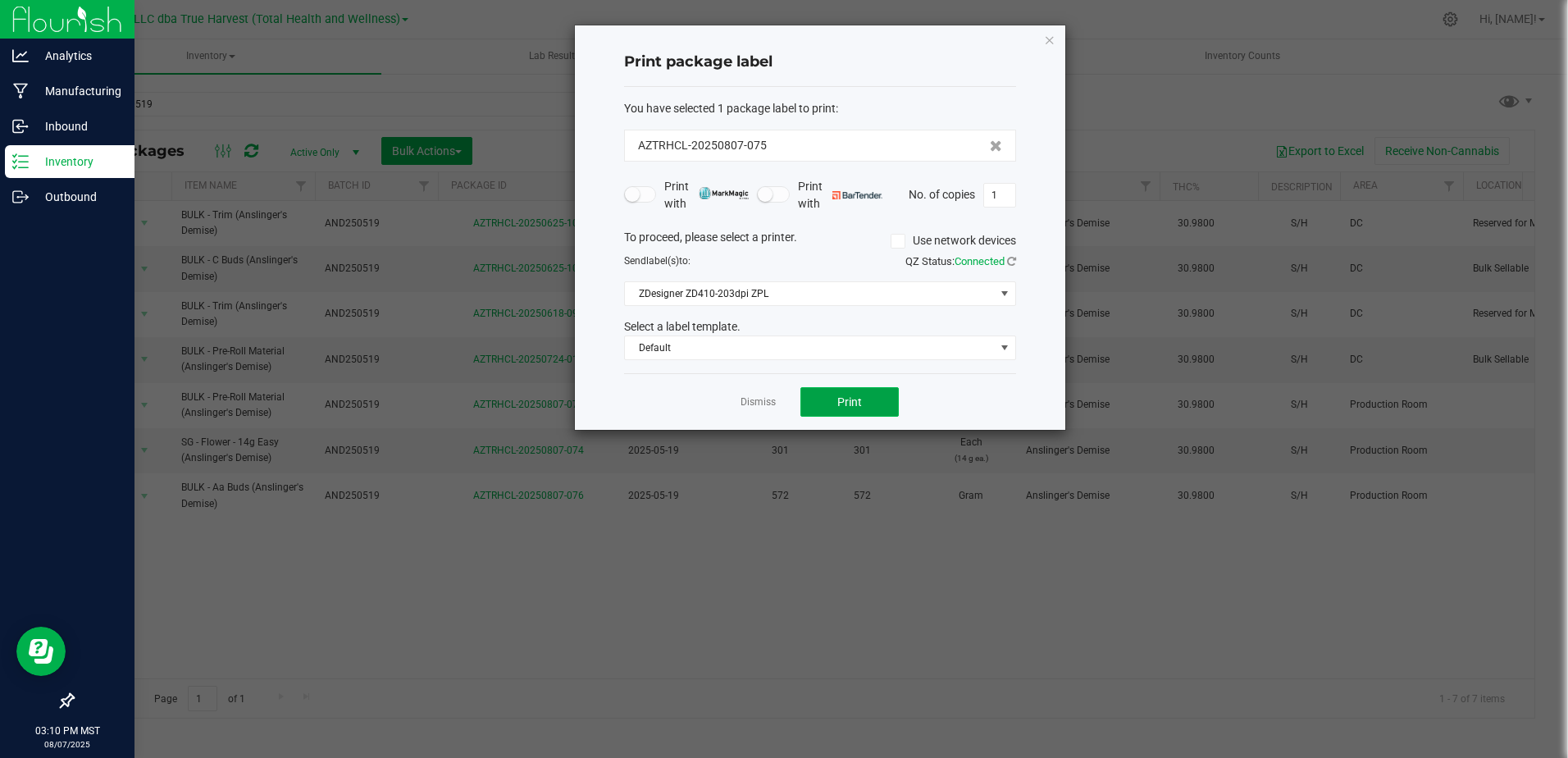 click on "Print" 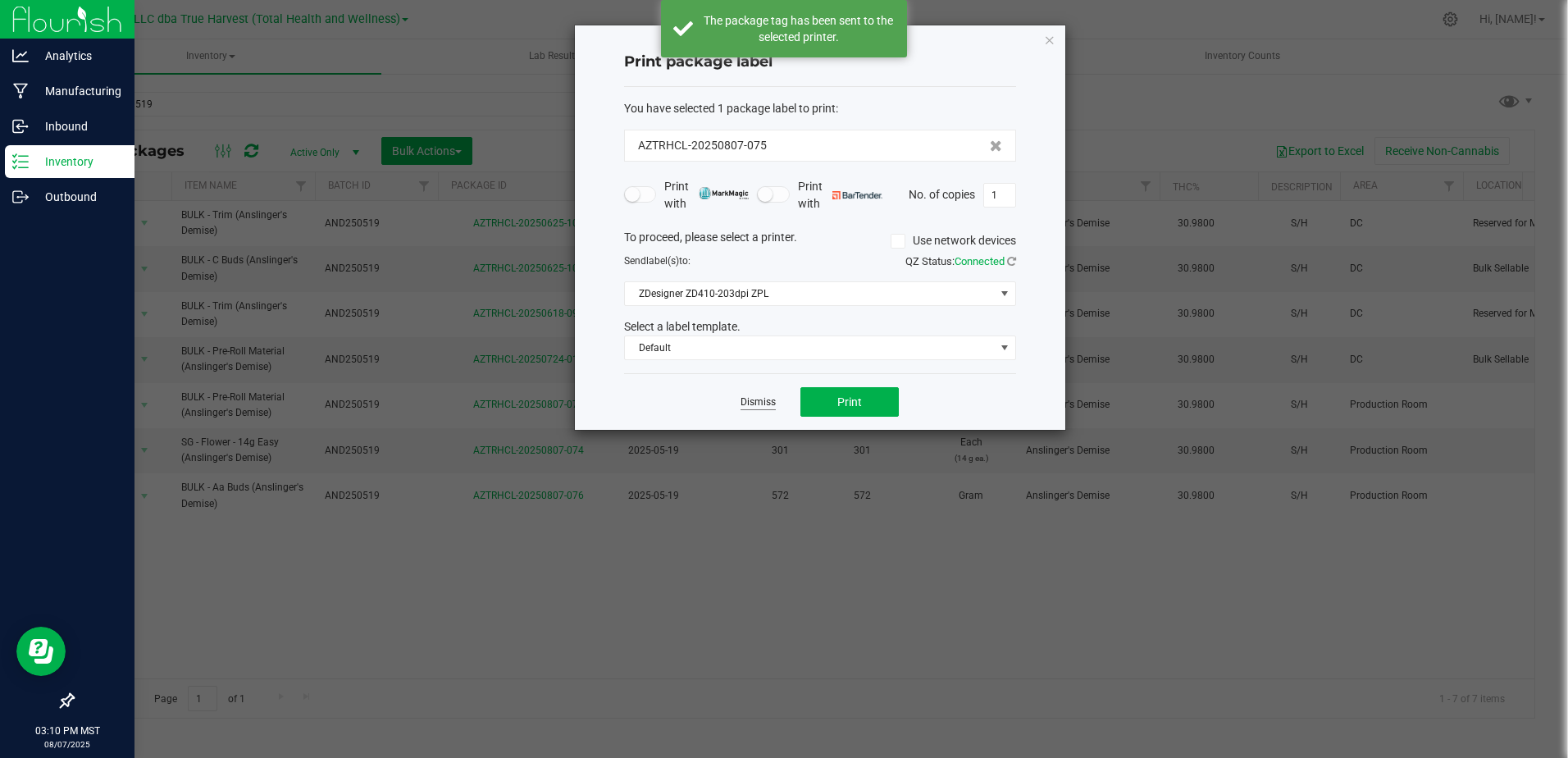 click on "Dismiss" 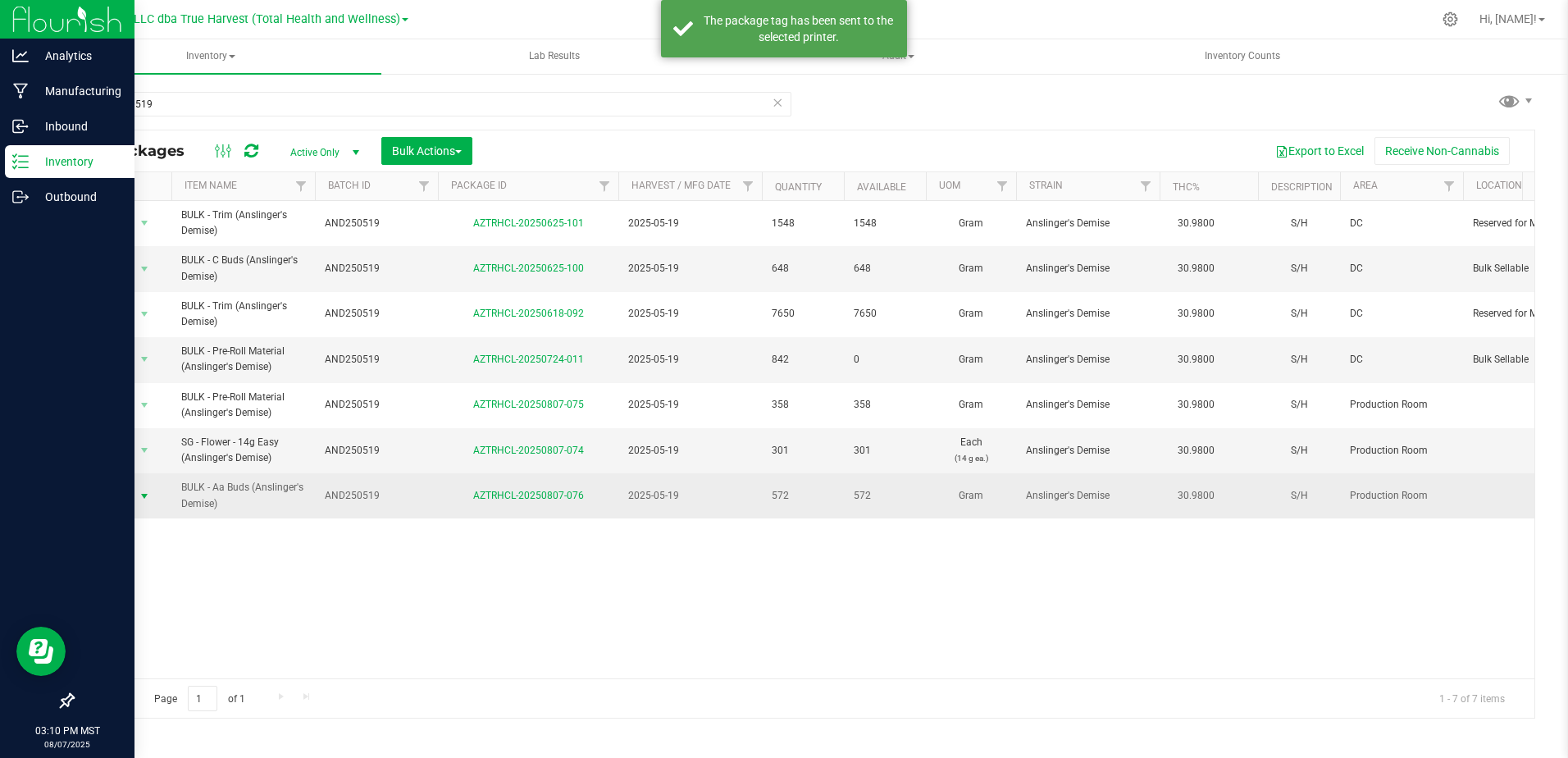 click at bounding box center [144, 496] 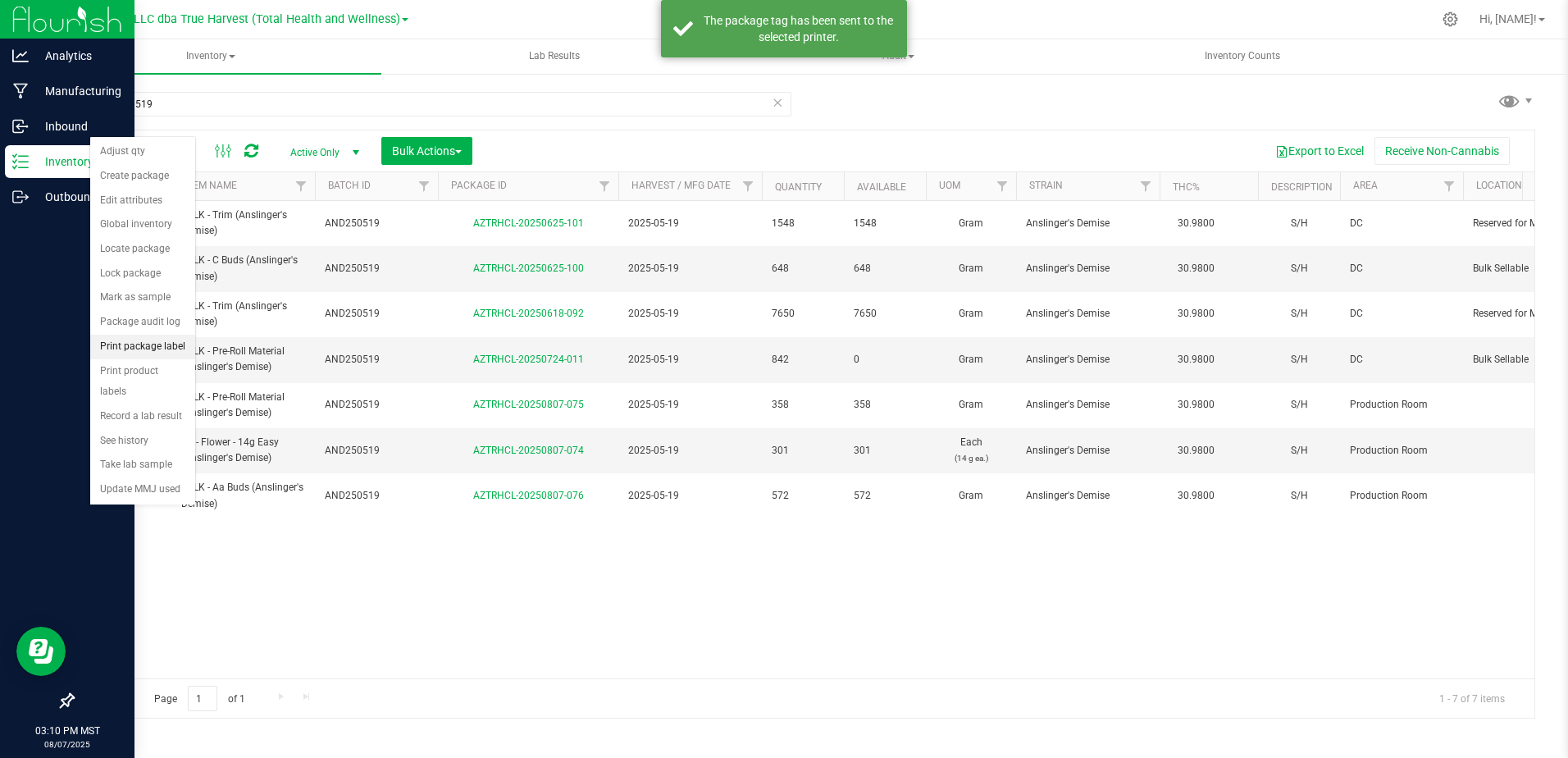 click on "Print package label" at bounding box center (143, 347) 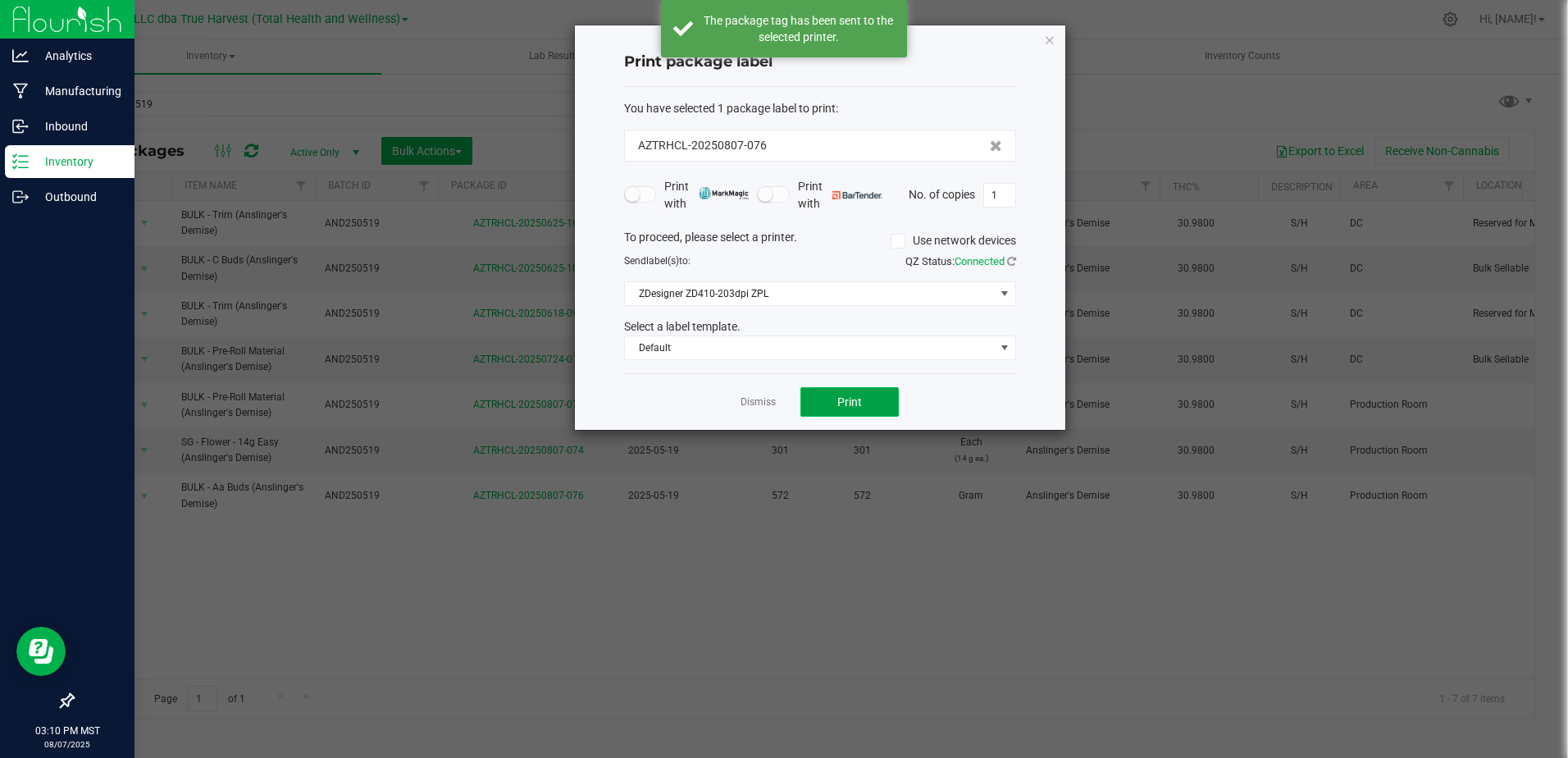 click on "Print" 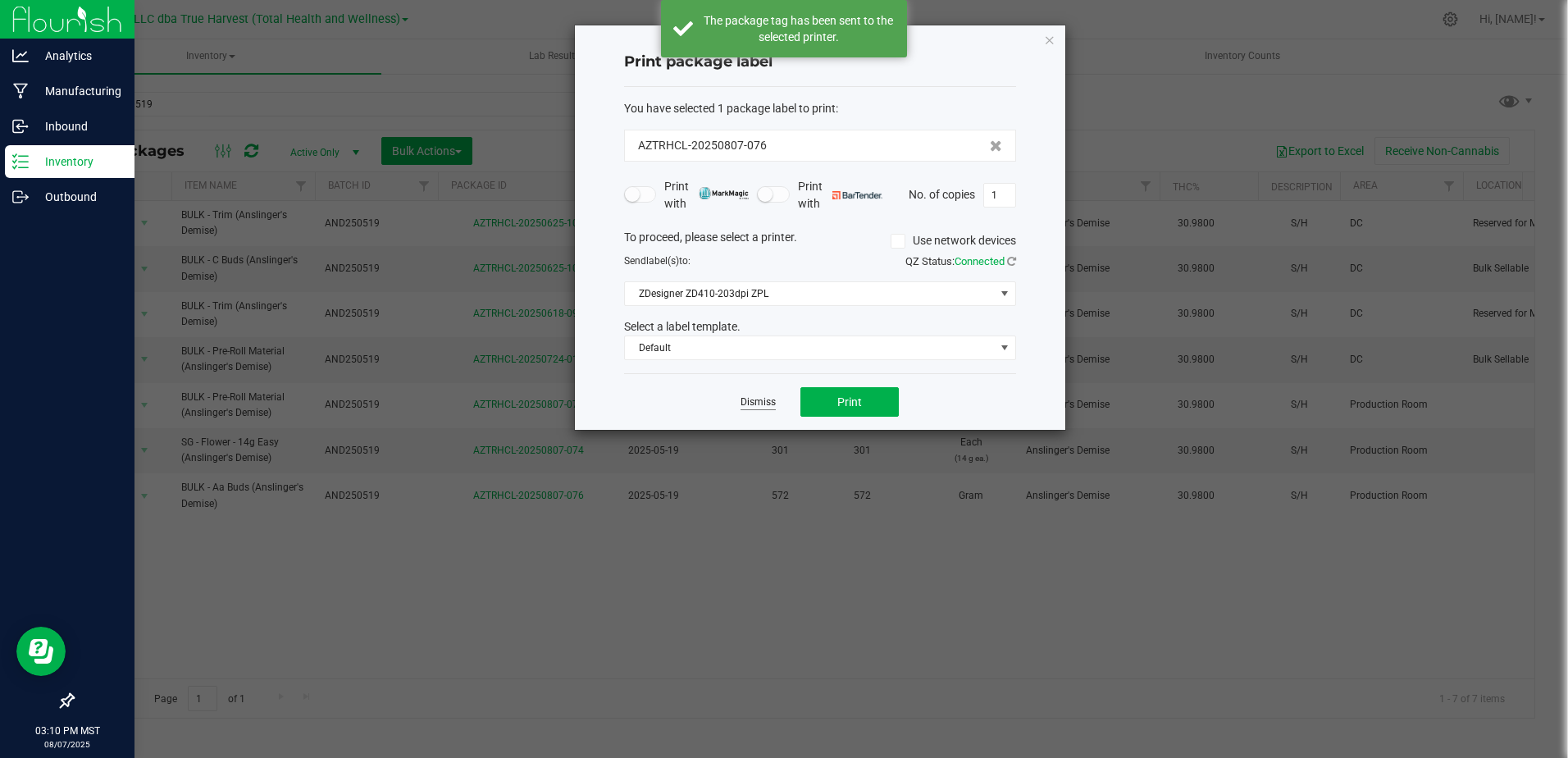 click on "Dismiss" 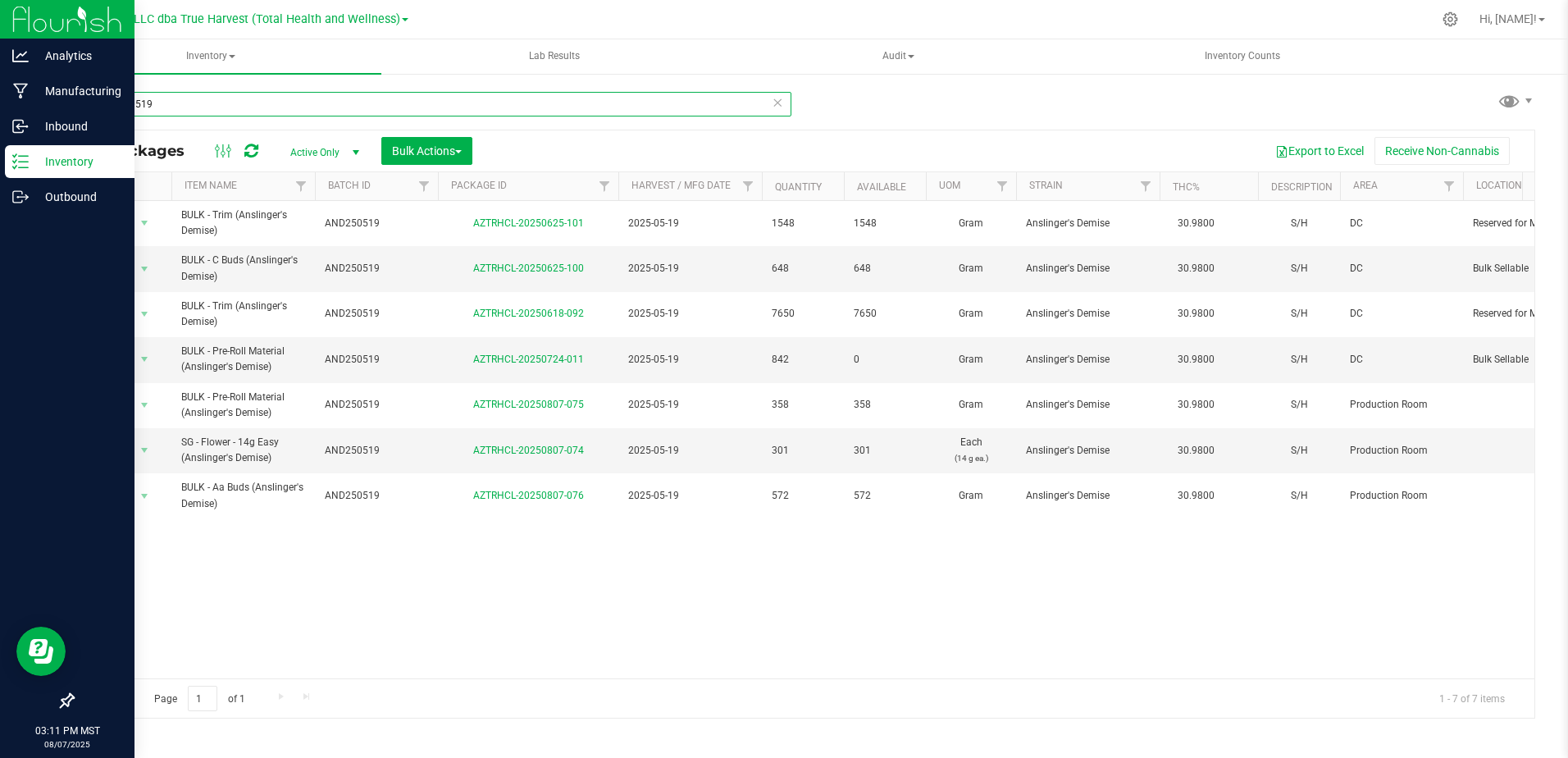 drag, startPoint x: 134, startPoint y: 99, endPoint x: 96, endPoint y: 103, distance: 38.209946 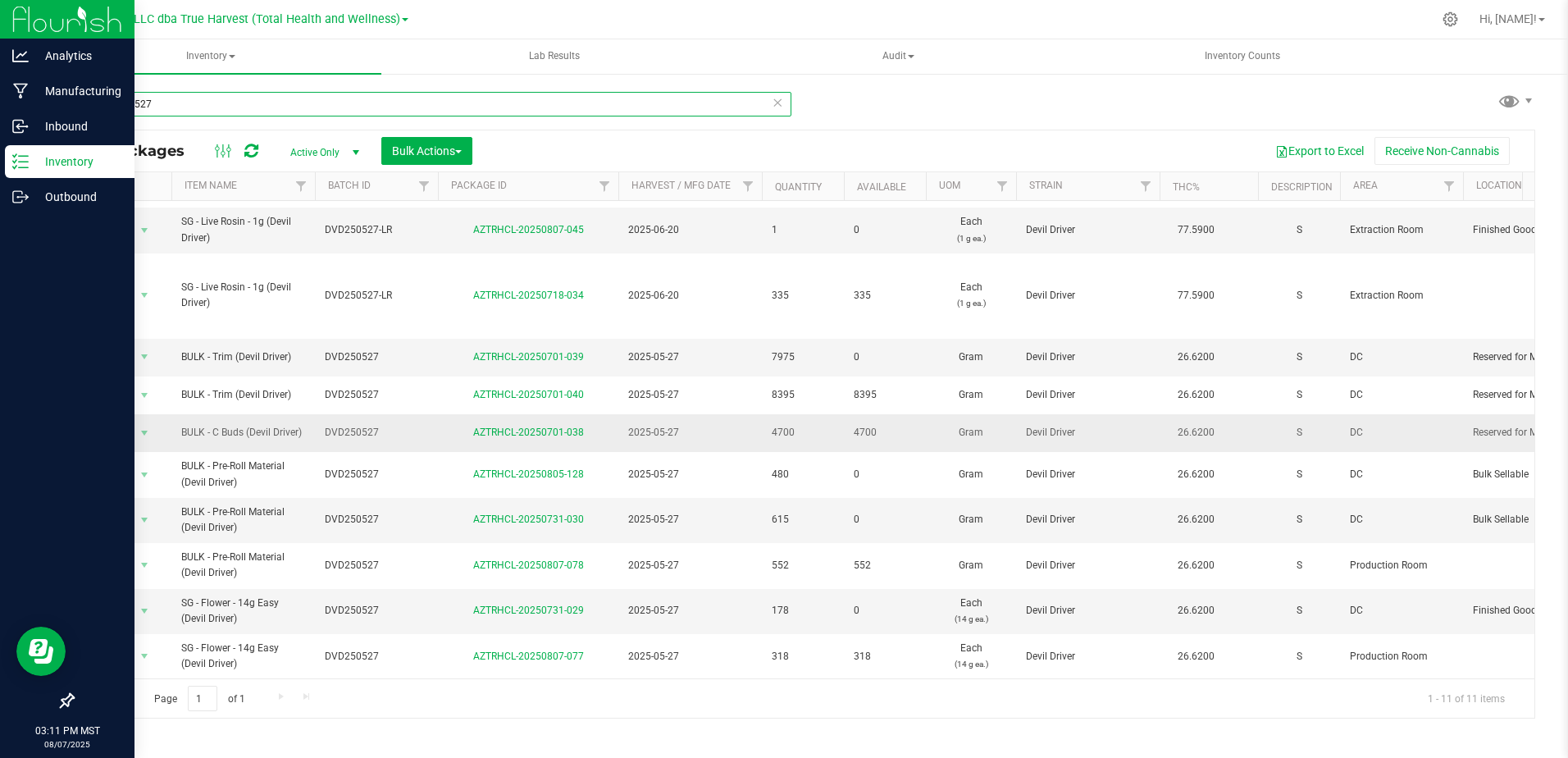 scroll, scrollTop: 51, scrollLeft: 0, axis: vertical 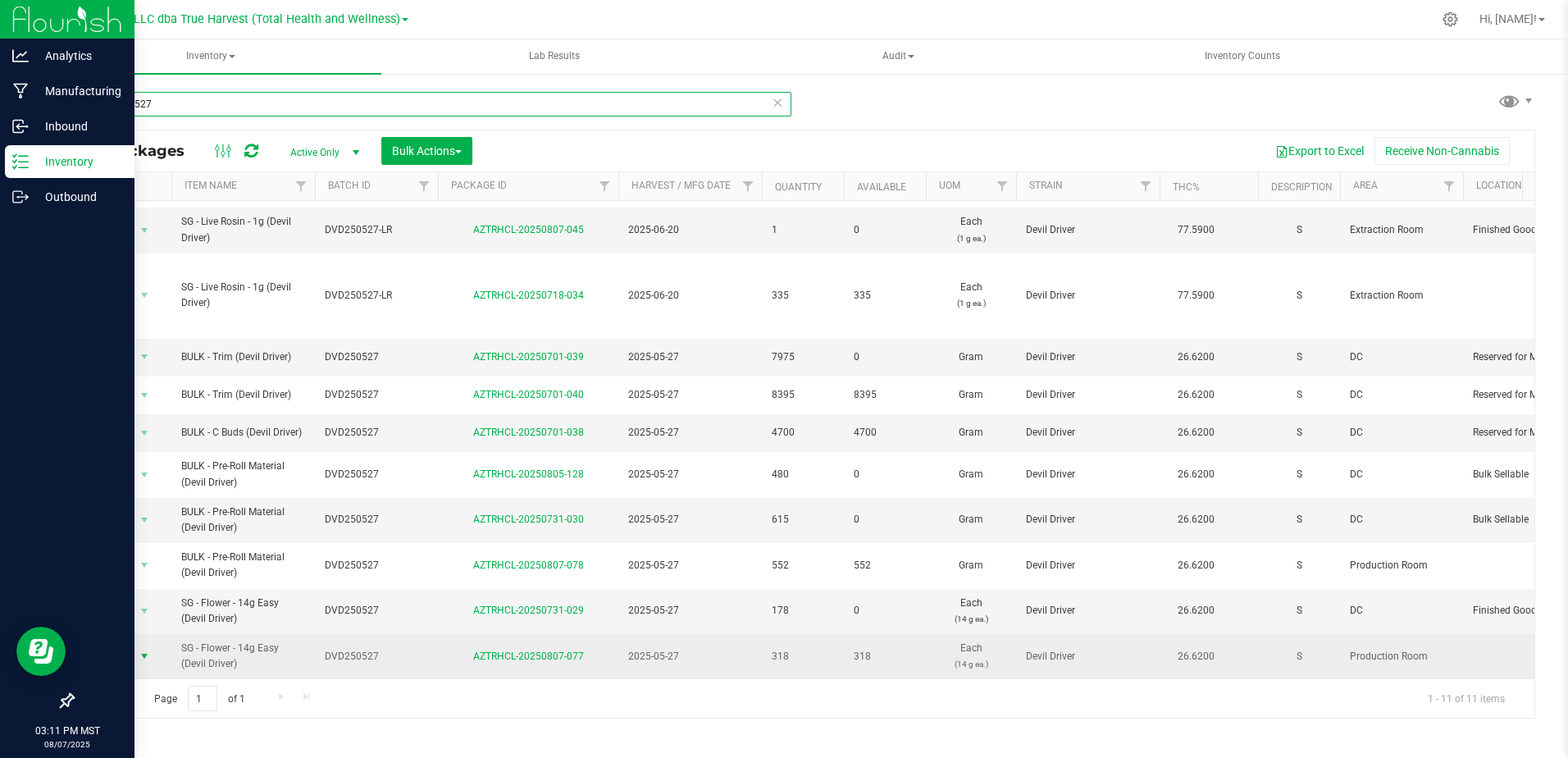 type on "DVD250527" 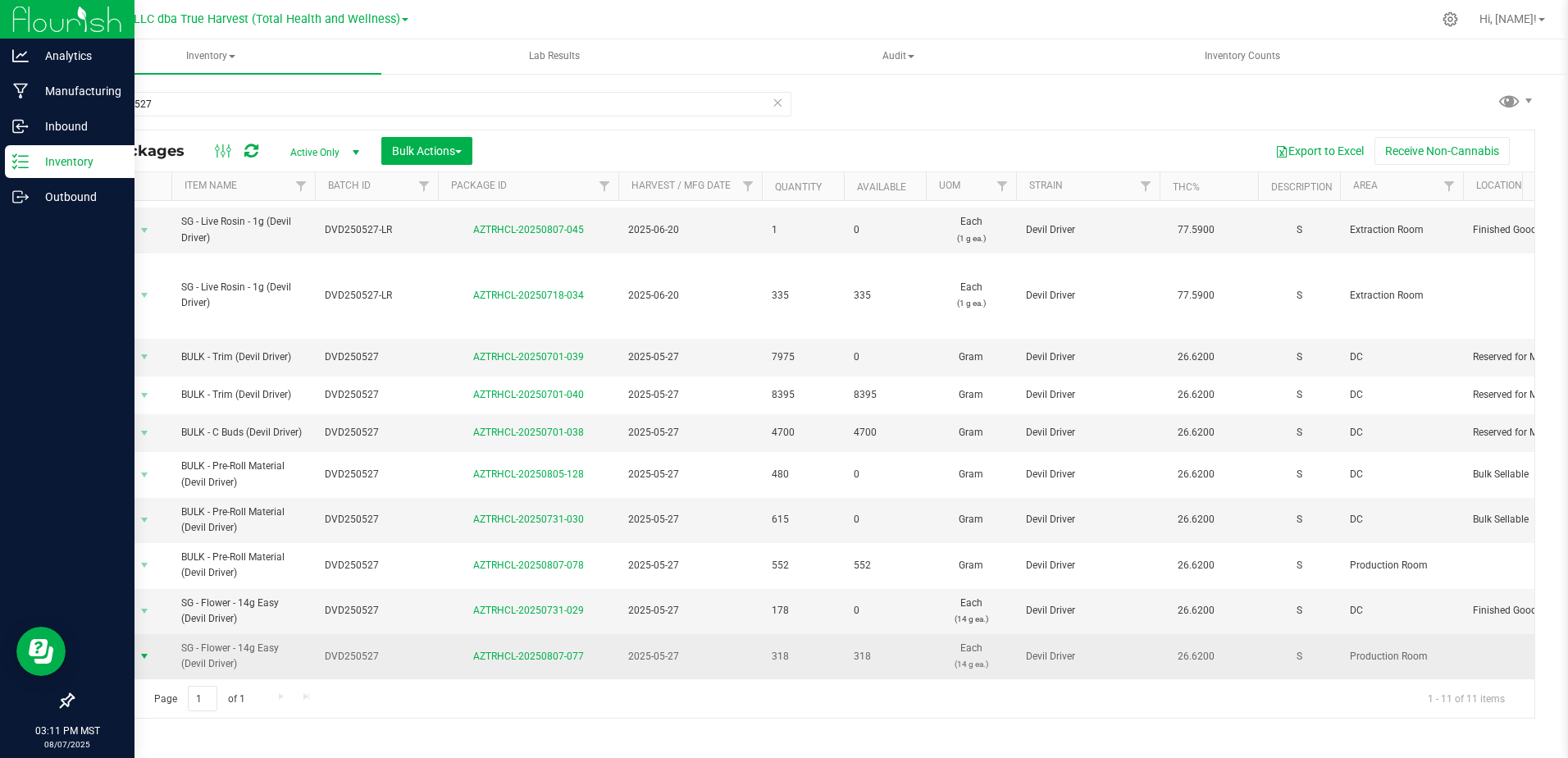 click at bounding box center [144, 656] 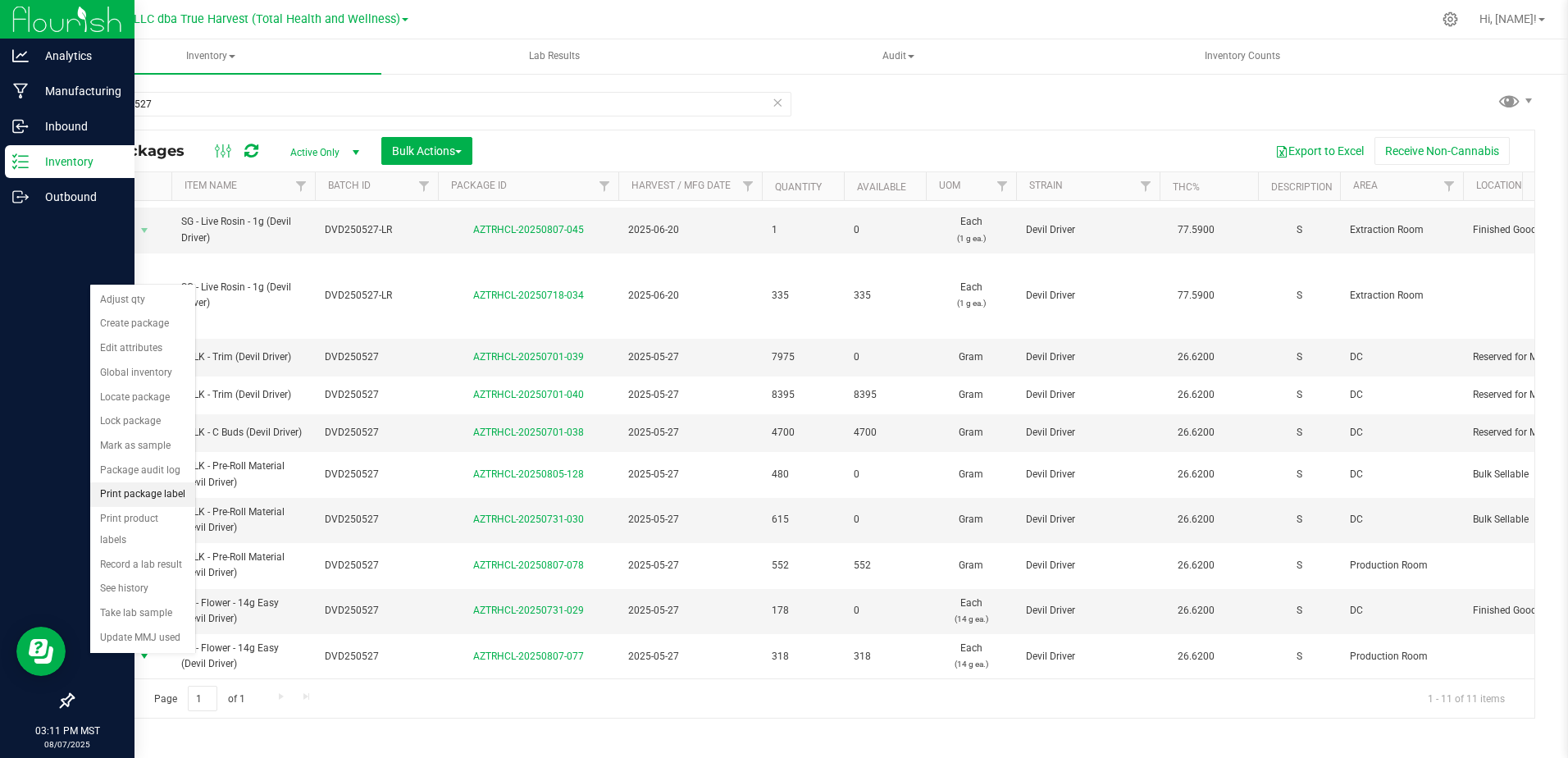 click on "Print package label" at bounding box center (143, 495) 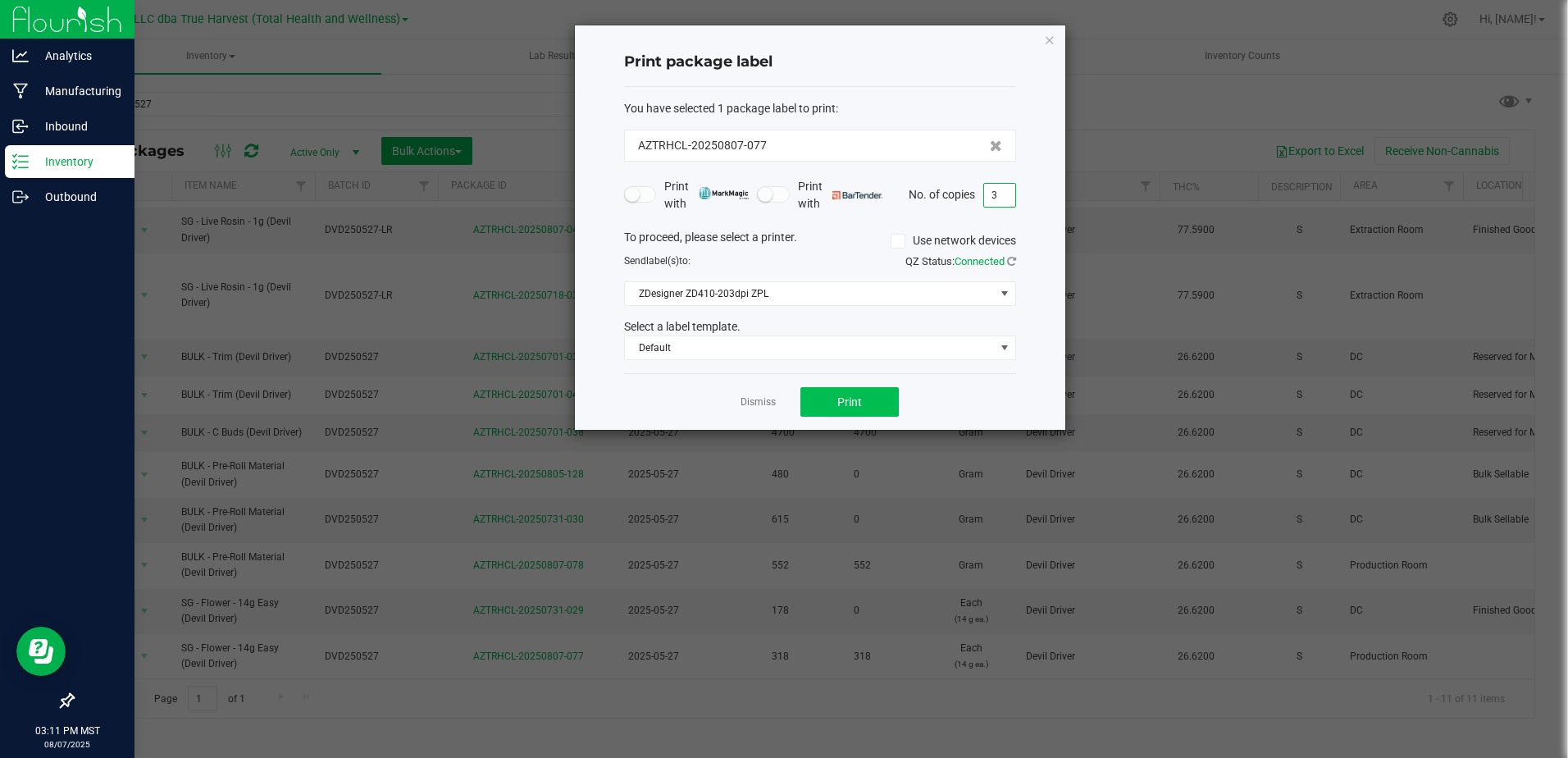 type on "3" 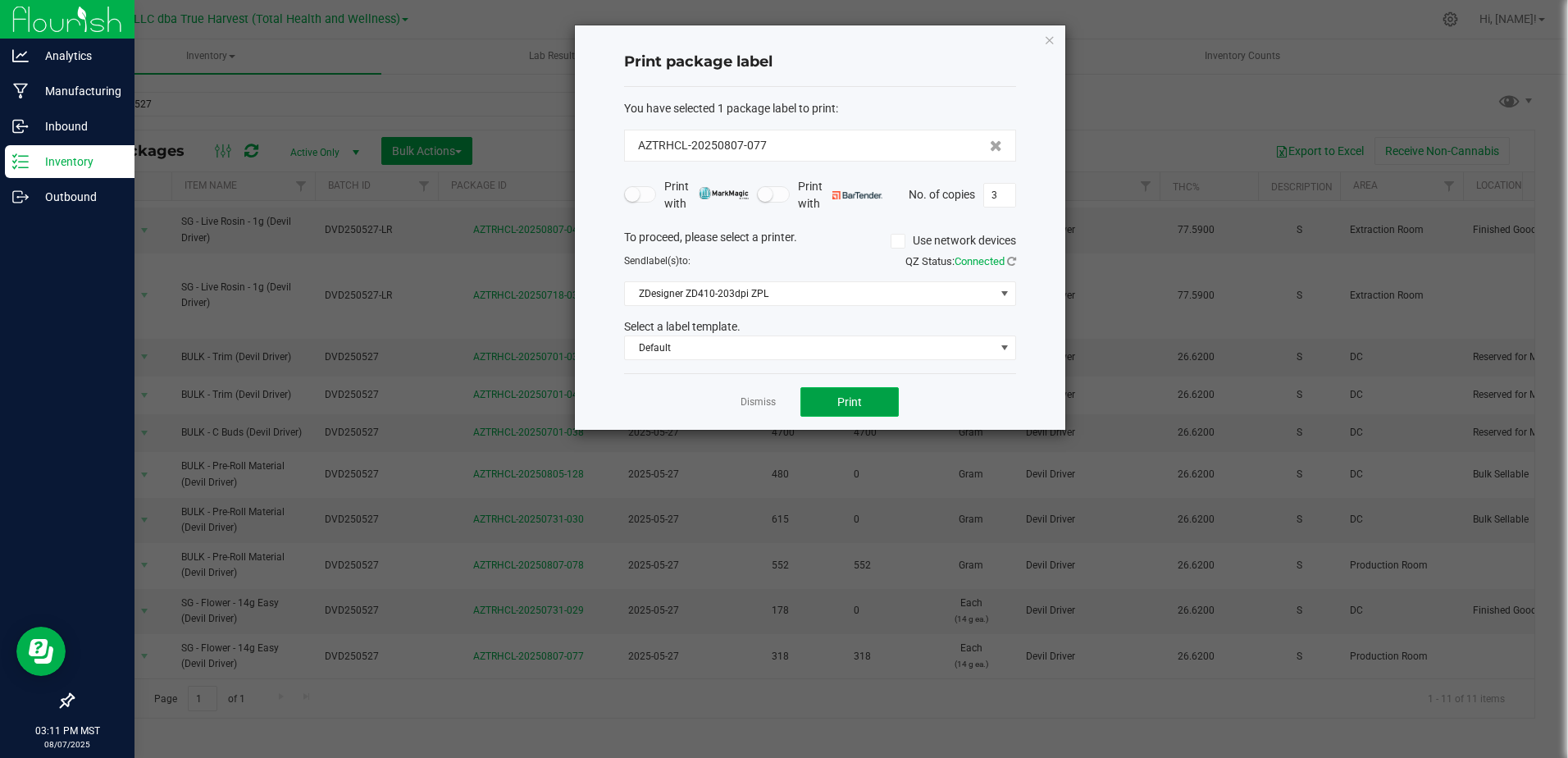 click on "Print" 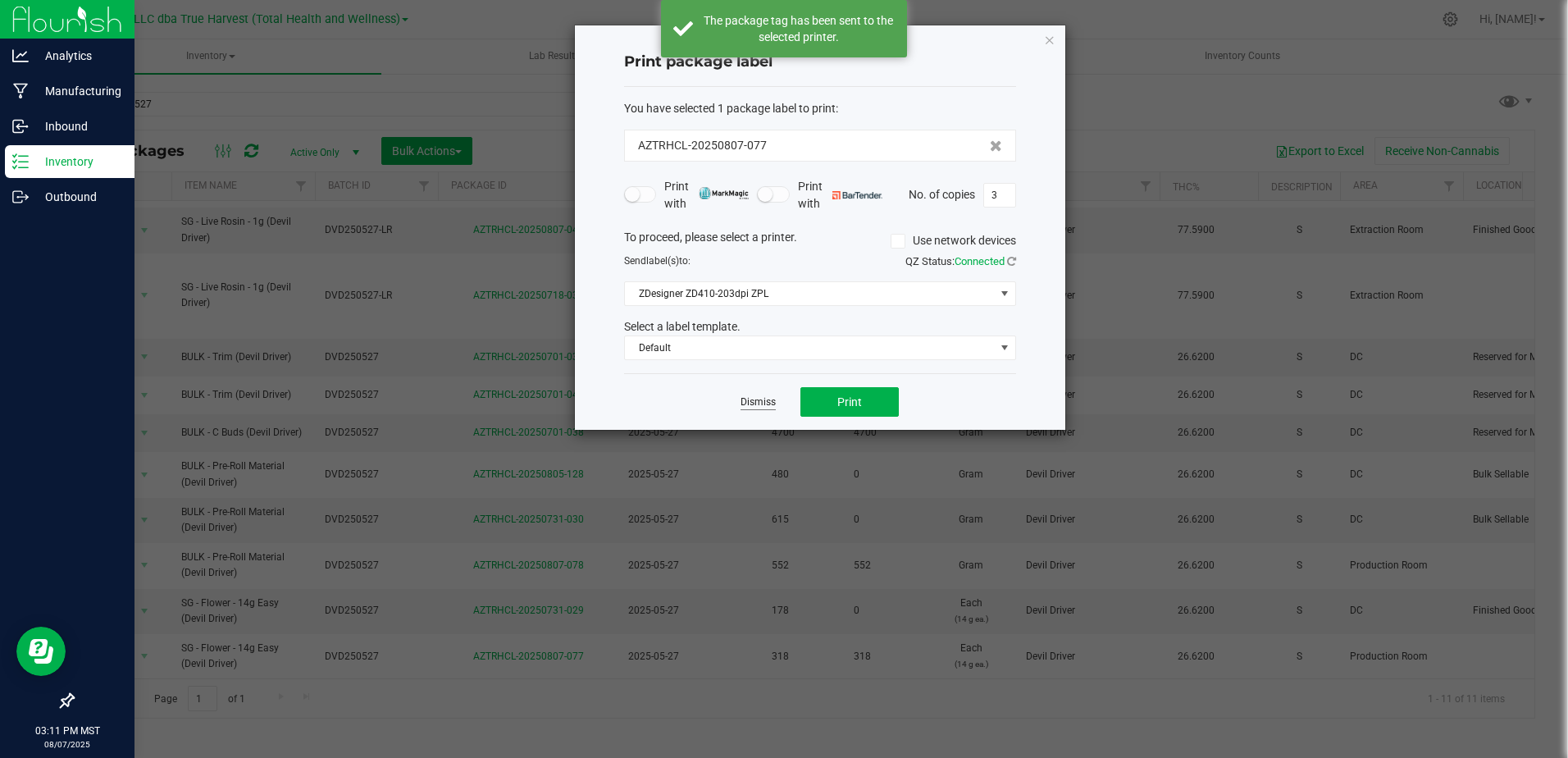 click on "Dismiss" 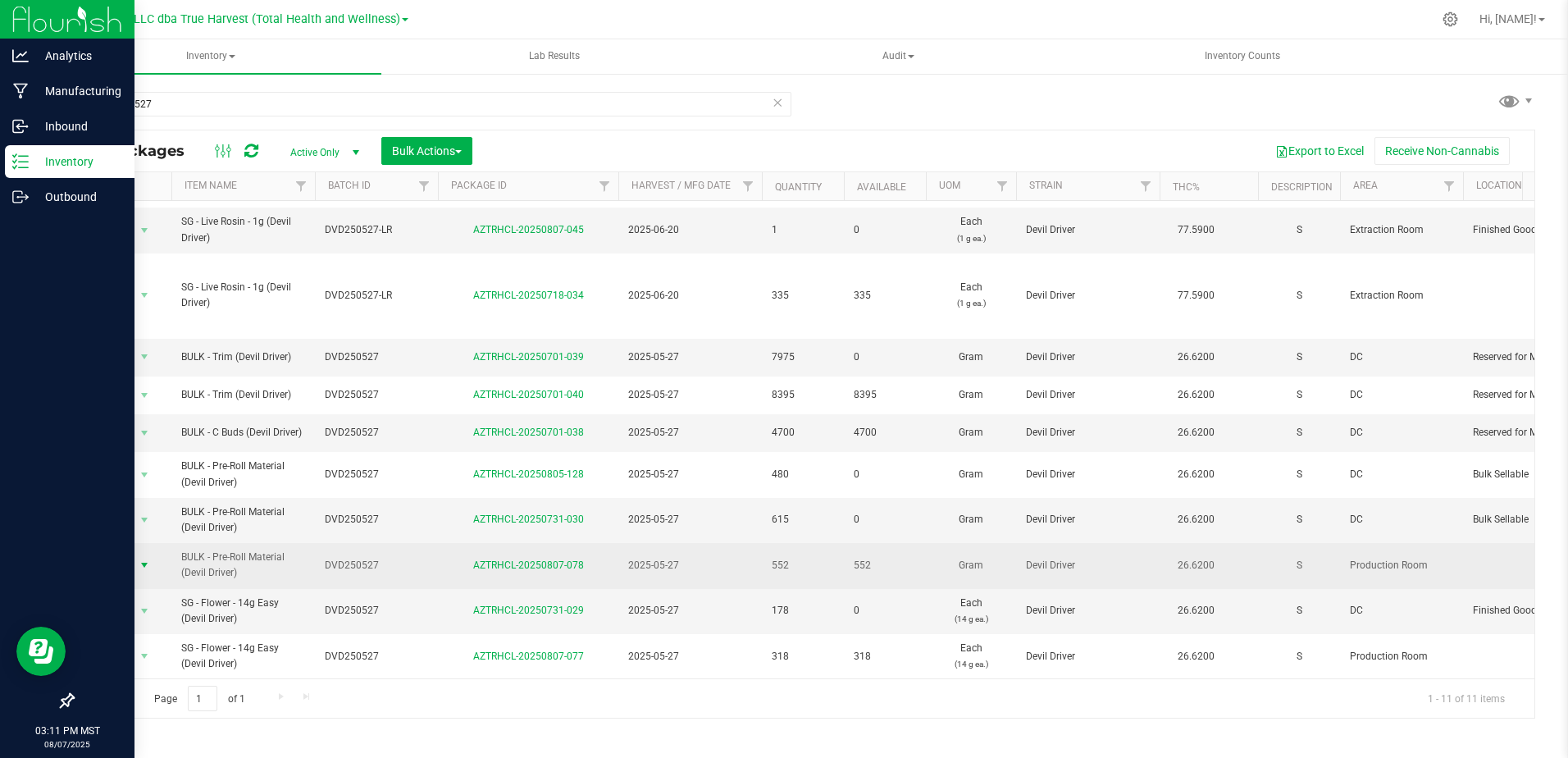 click at bounding box center (144, 565) 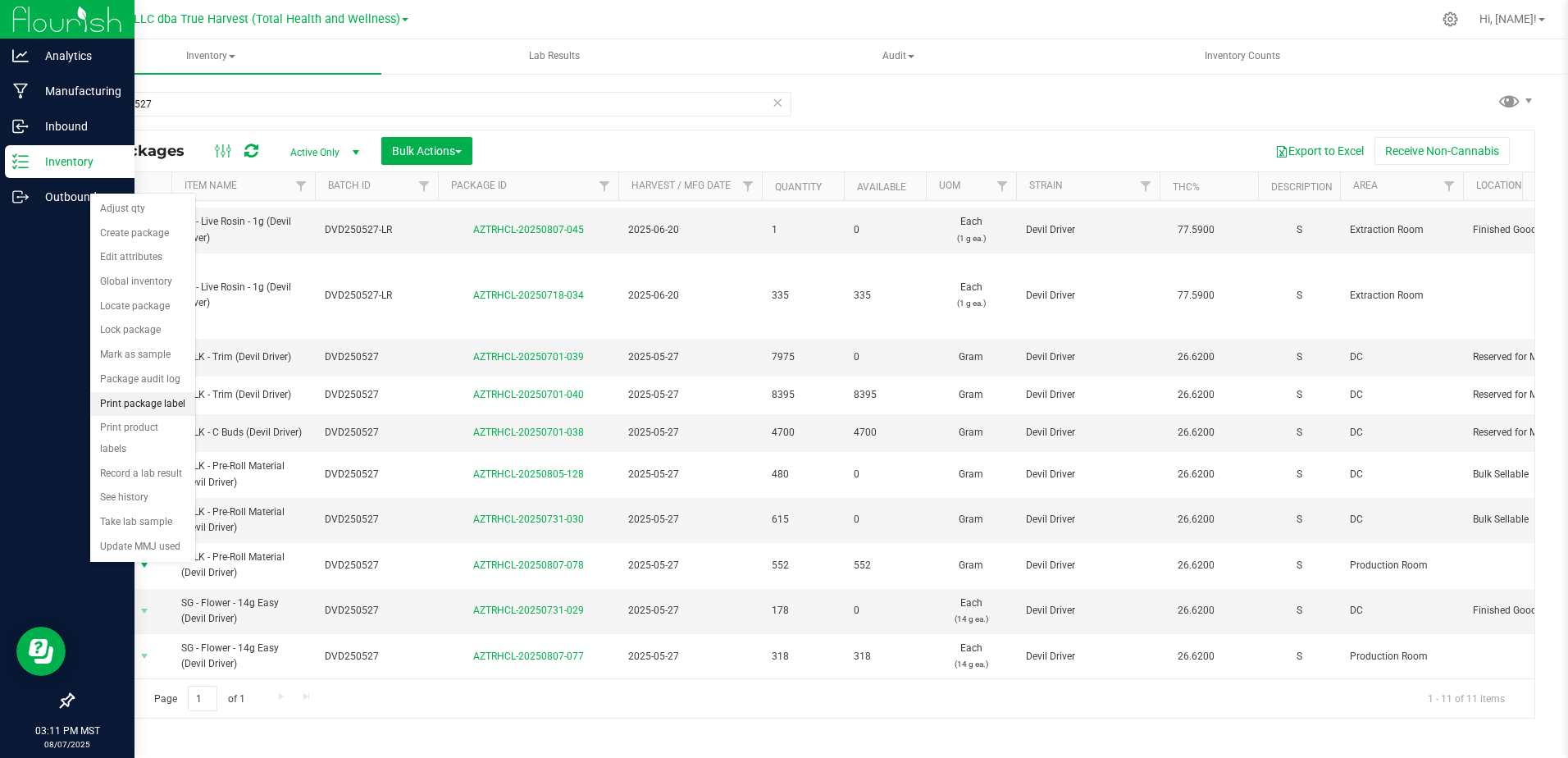 click on "Print package label" at bounding box center [143, 404] 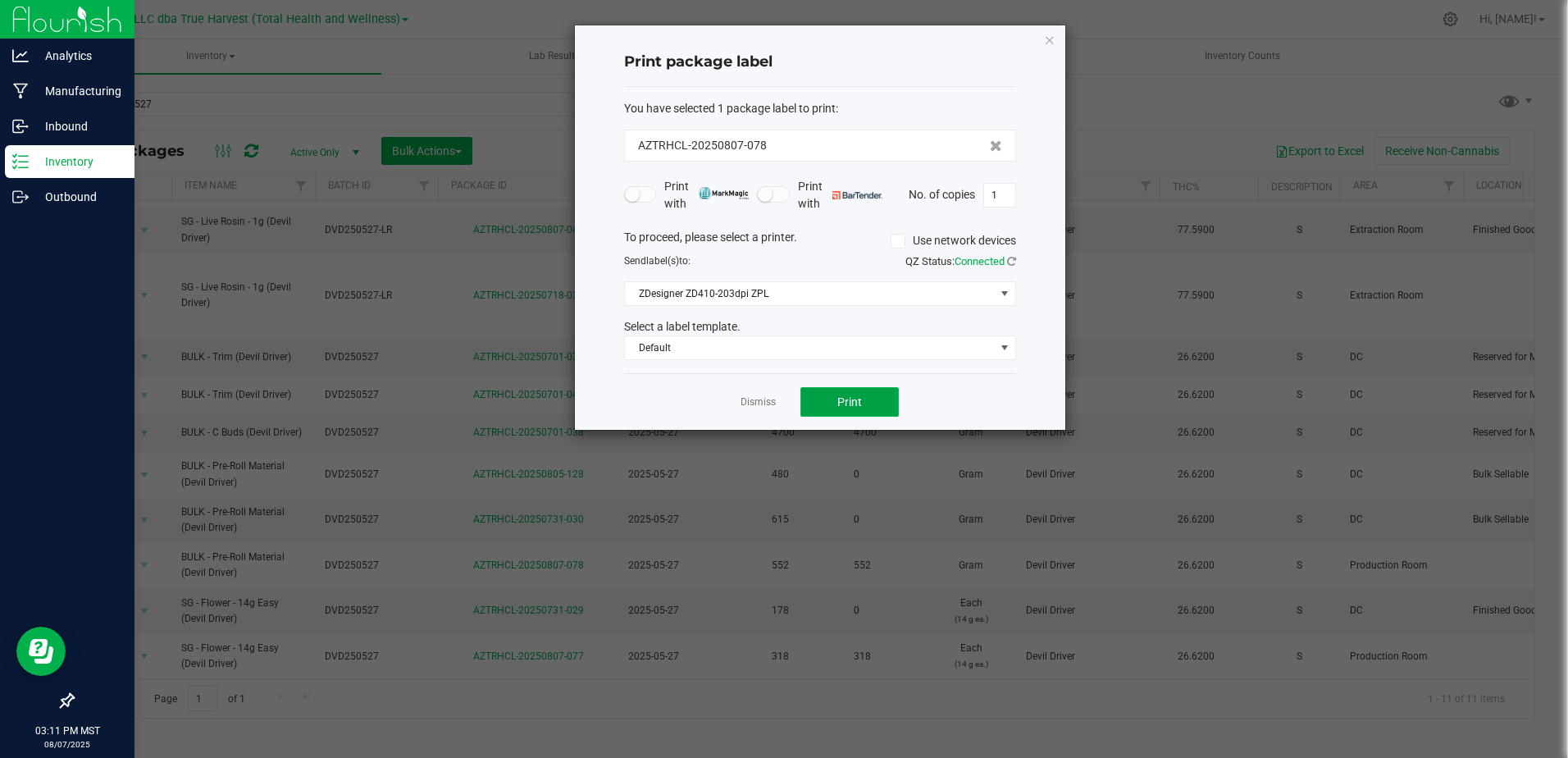 click on "Print" 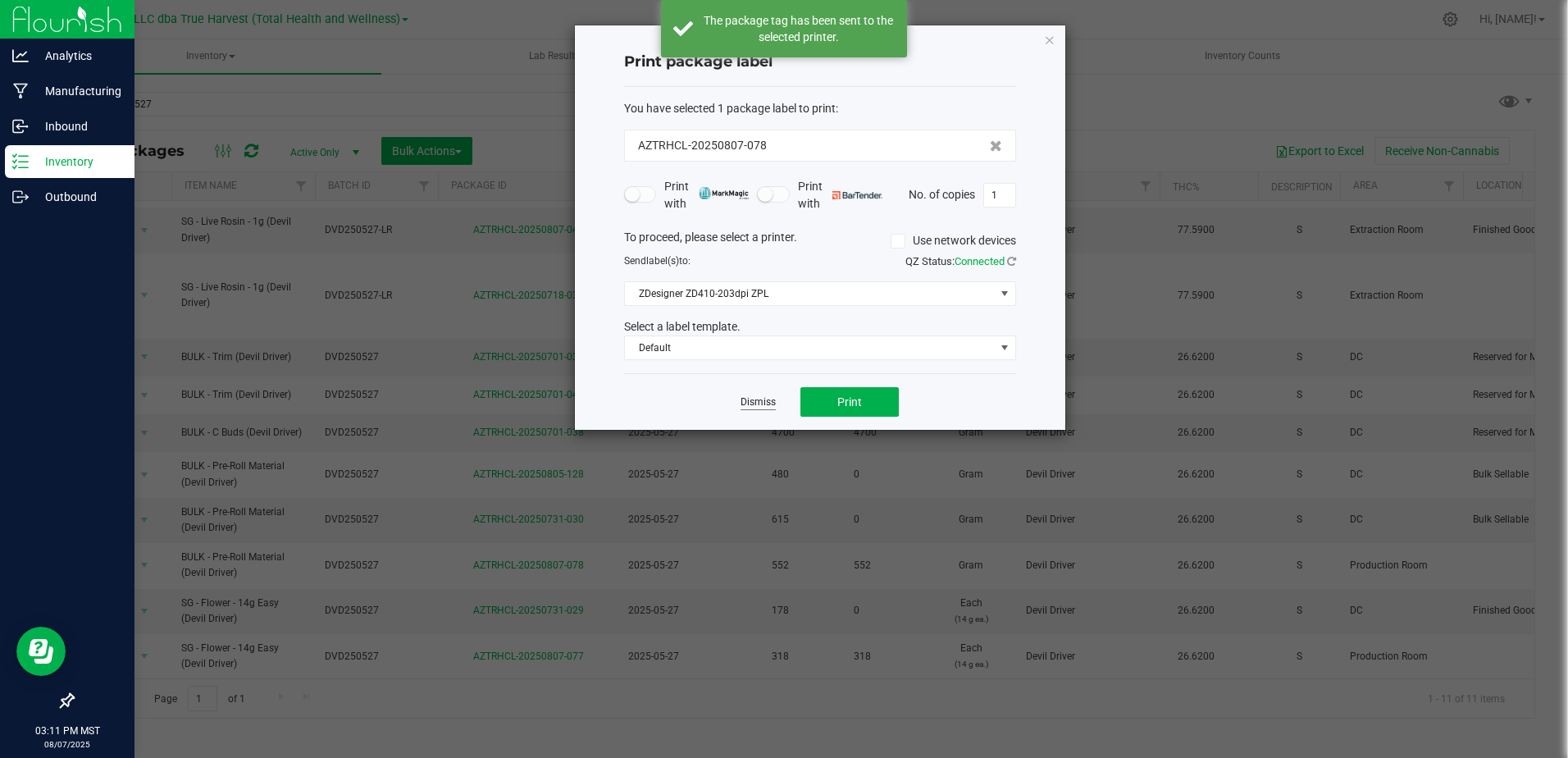 click on "Dismiss" 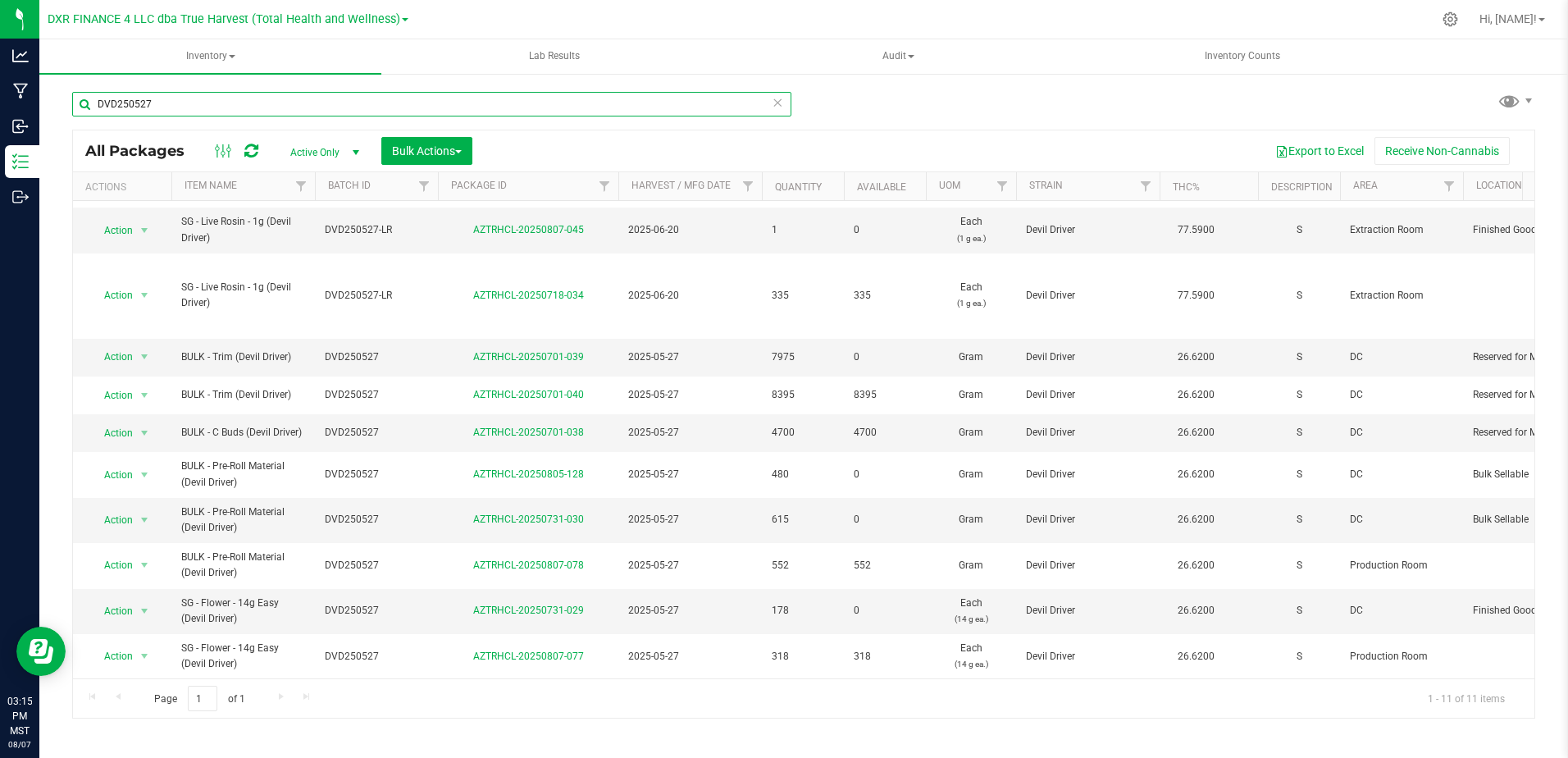 drag, startPoint x: 203, startPoint y: 107, endPoint x: 52, endPoint y: 113, distance: 151.11916 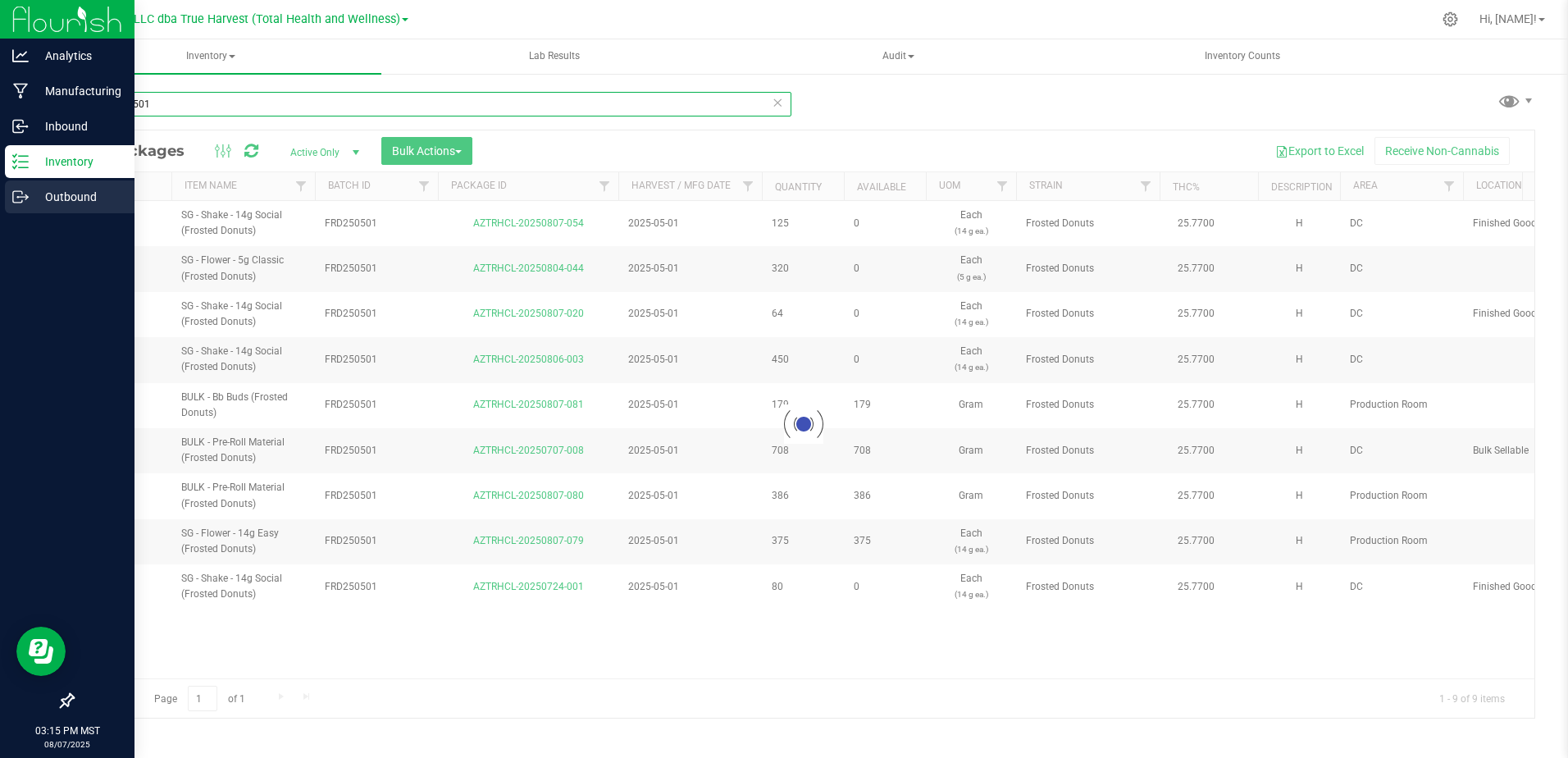 scroll, scrollTop: 0, scrollLeft: 0, axis: both 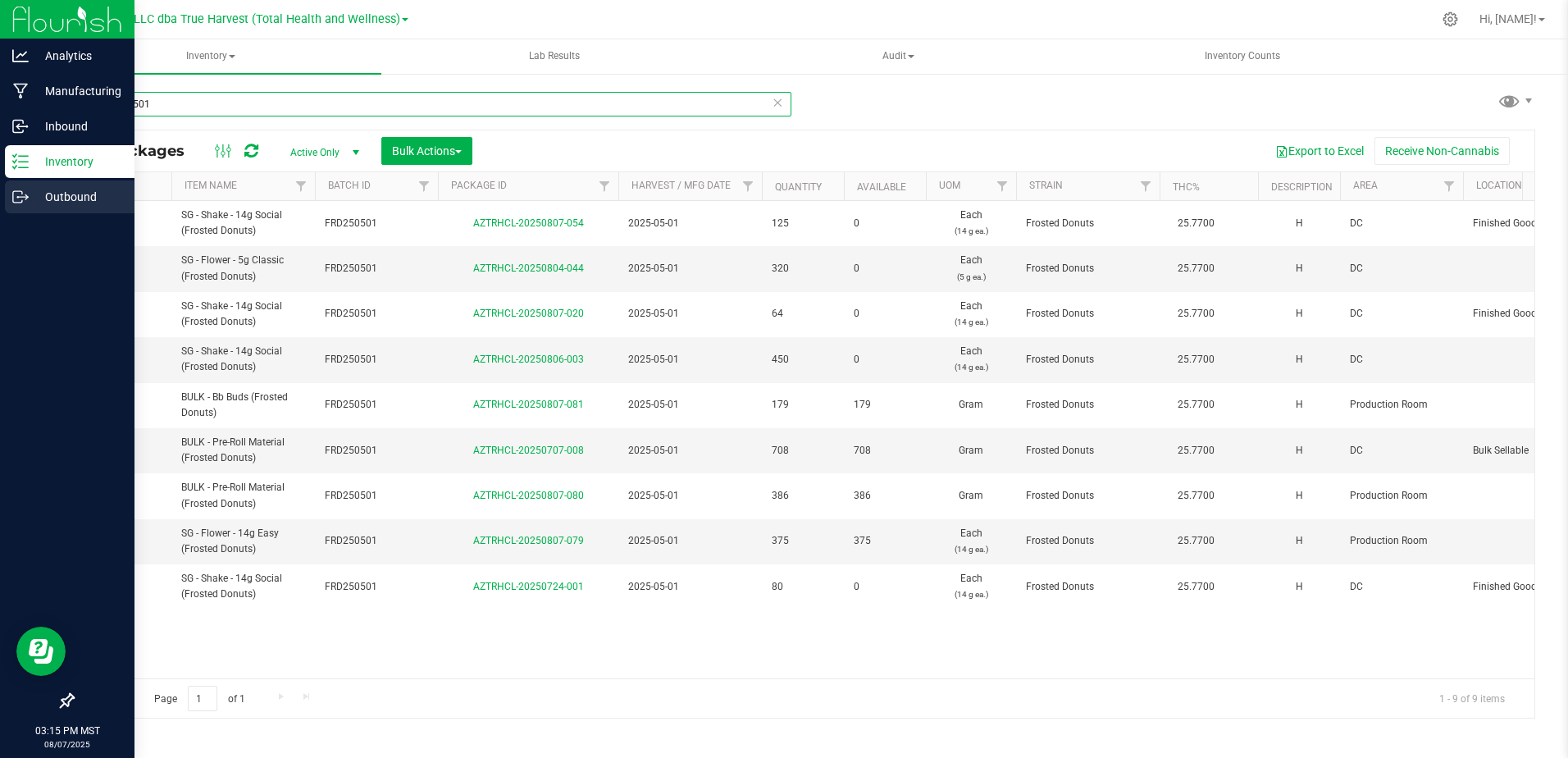 type on "FRD250501" 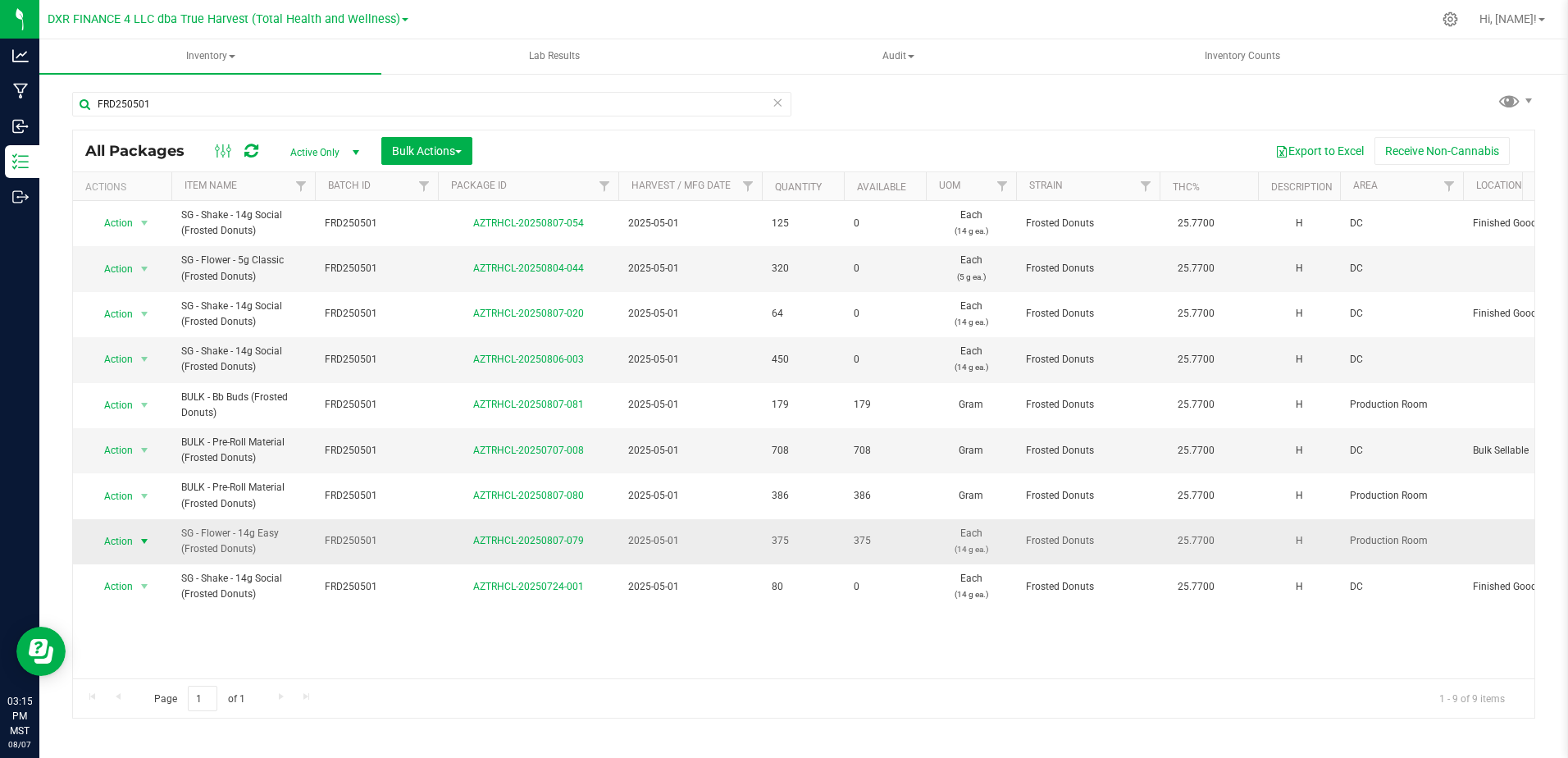click at bounding box center [144, 541] 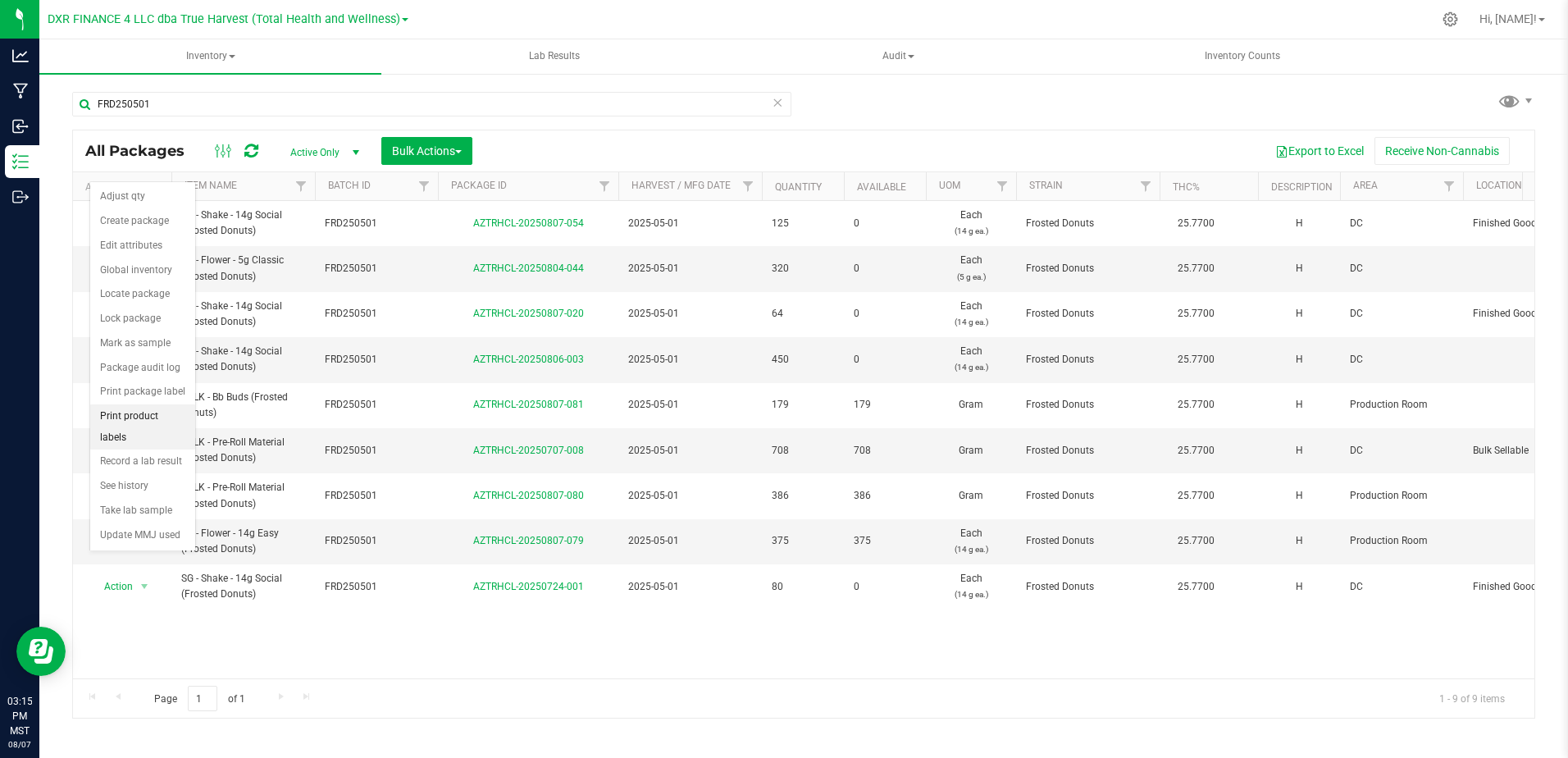 click on "Print product labels" at bounding box center [143, 427] 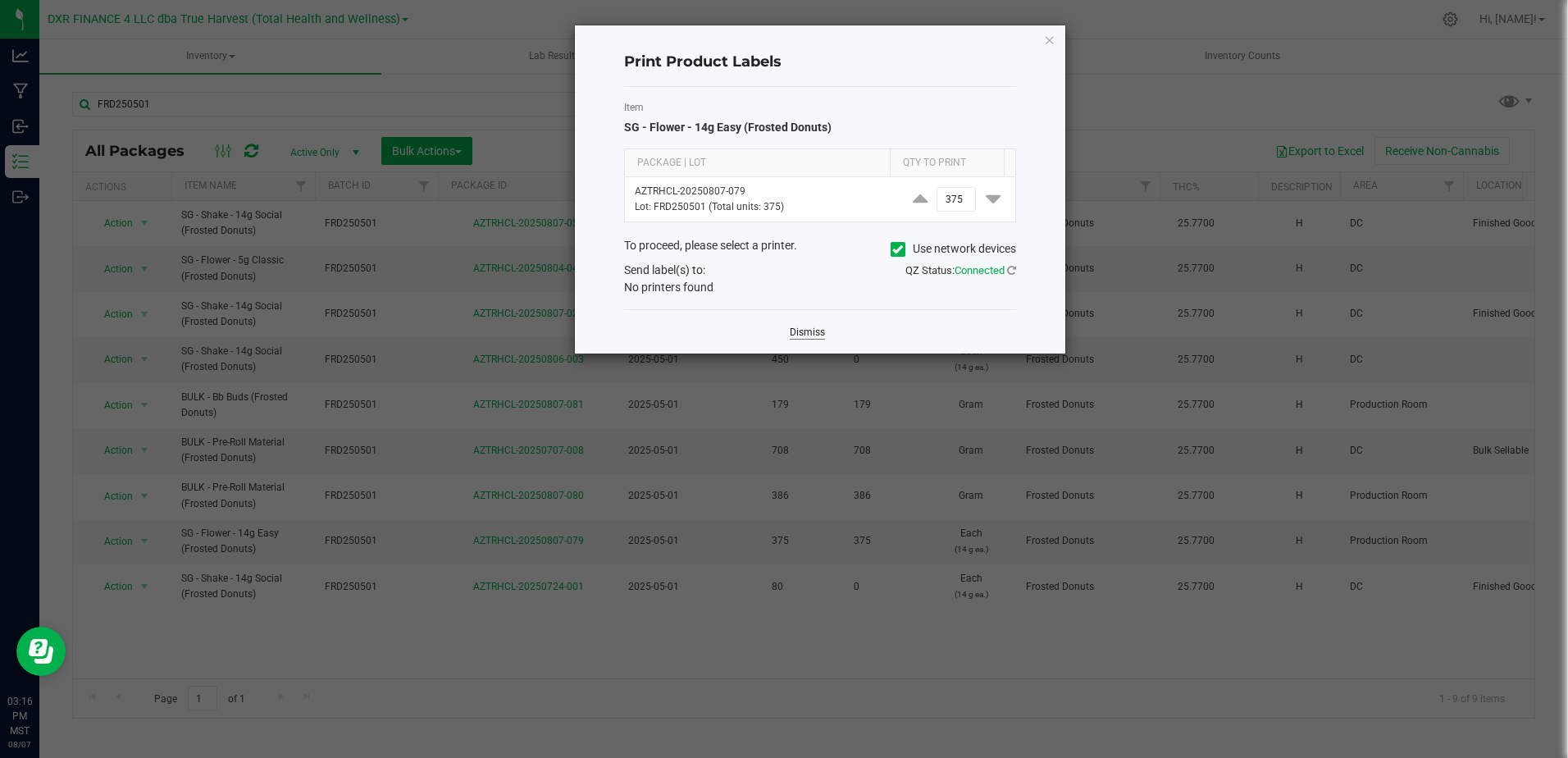 click on "Dismiss" 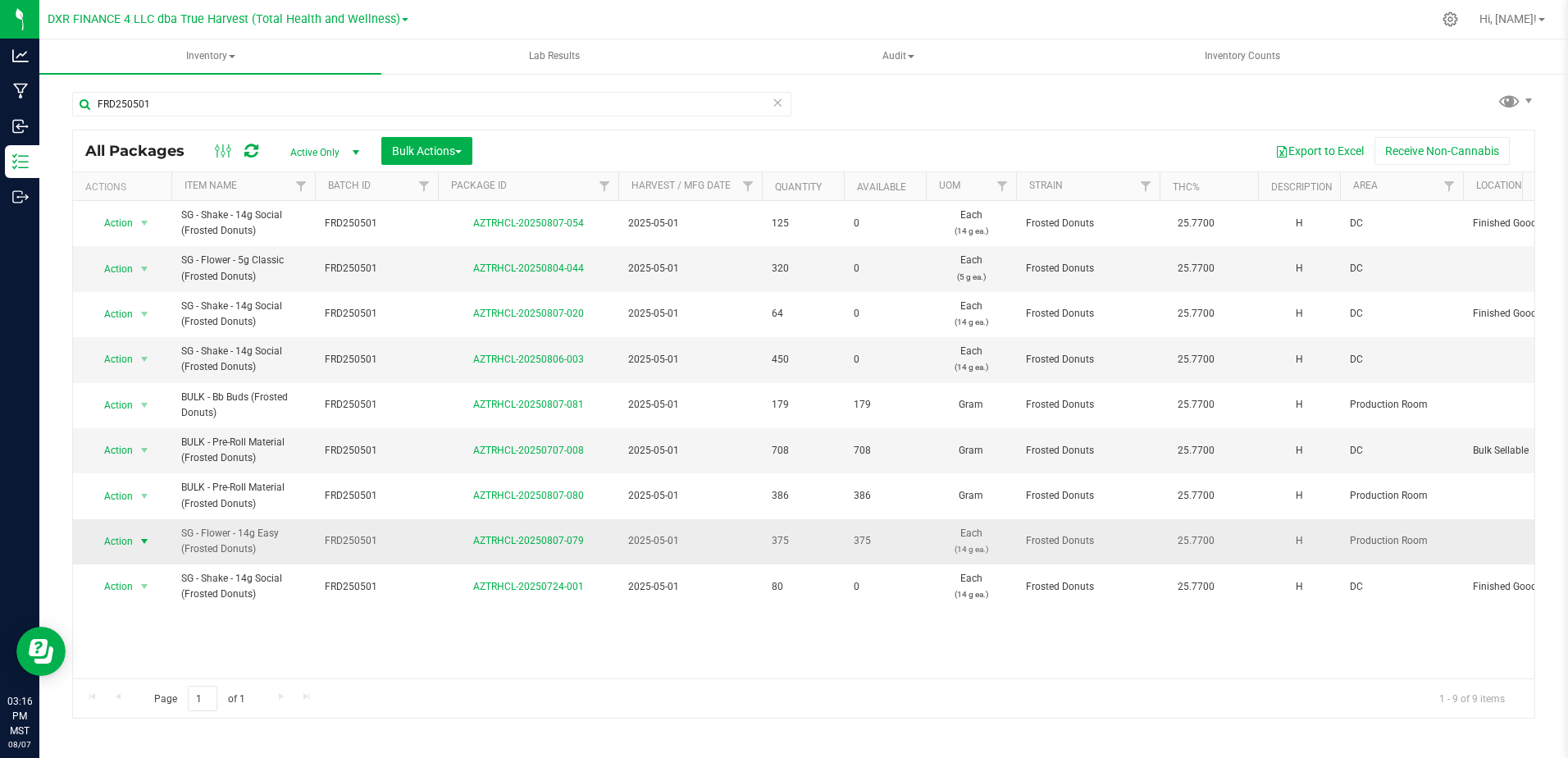 click at bounding box center [144, 541] 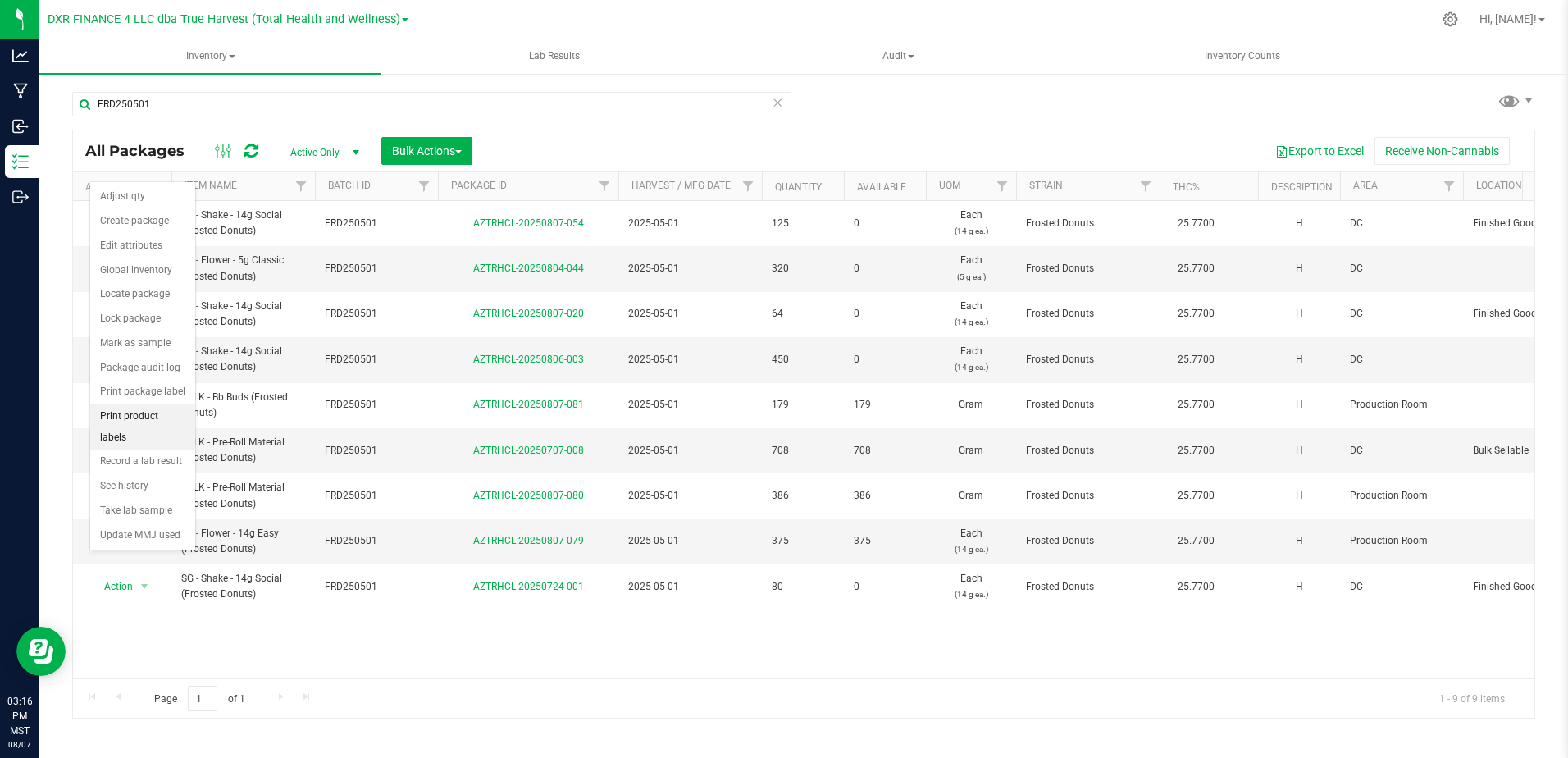 click on "Print product labels" at bounding box center [143, 427] 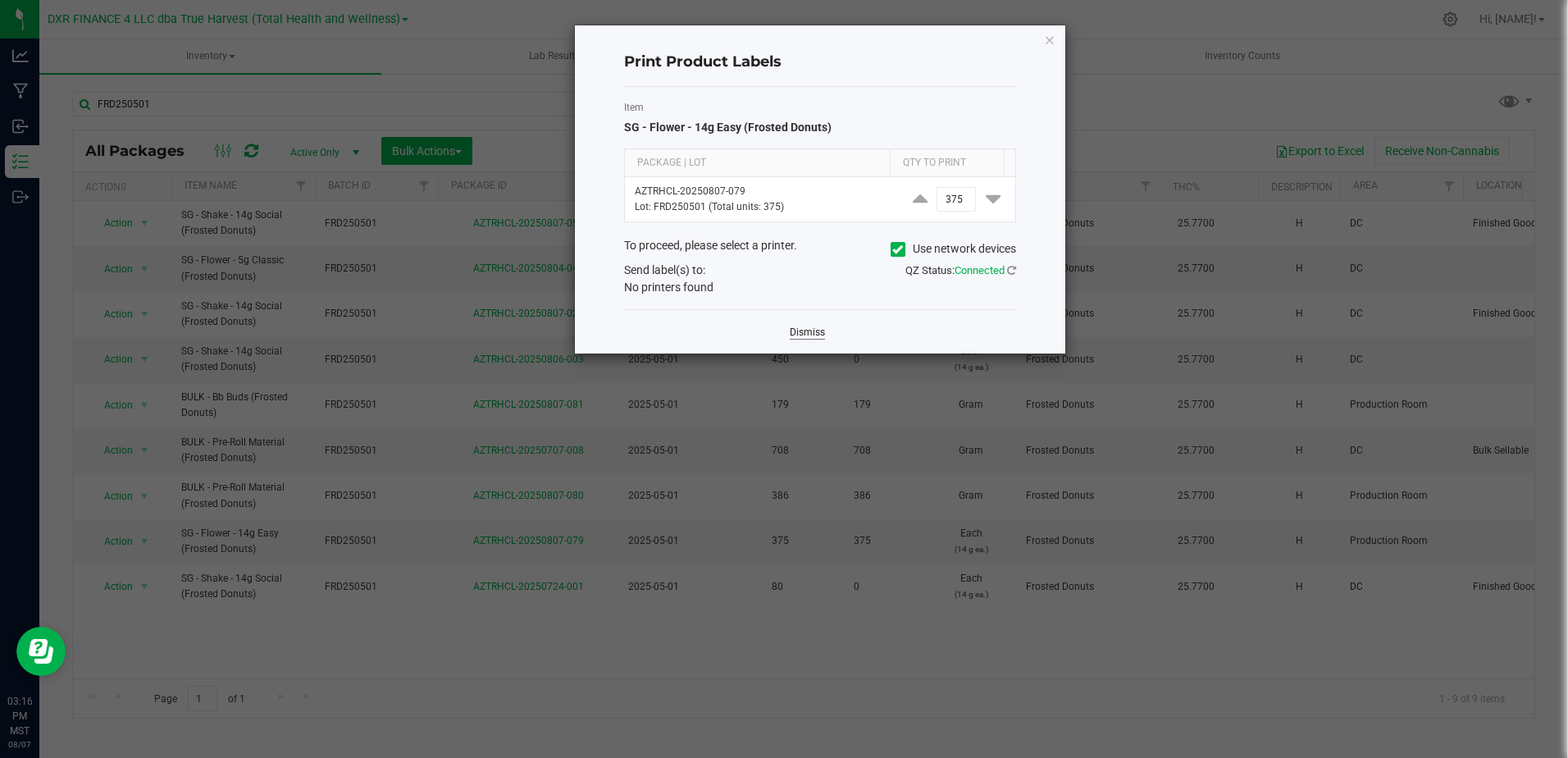 click on "Dismiss" 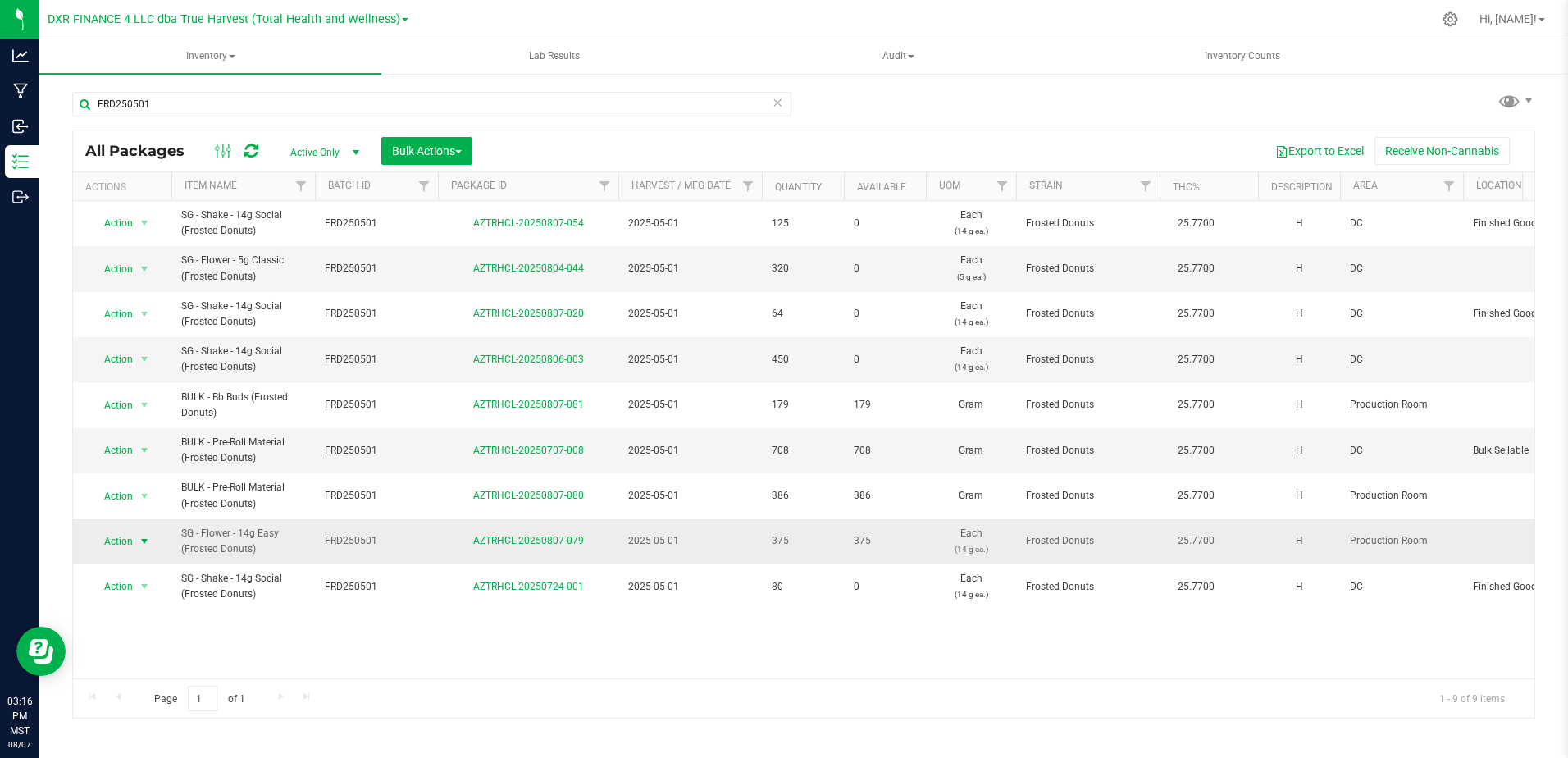 click at bounding box center (144, 541) 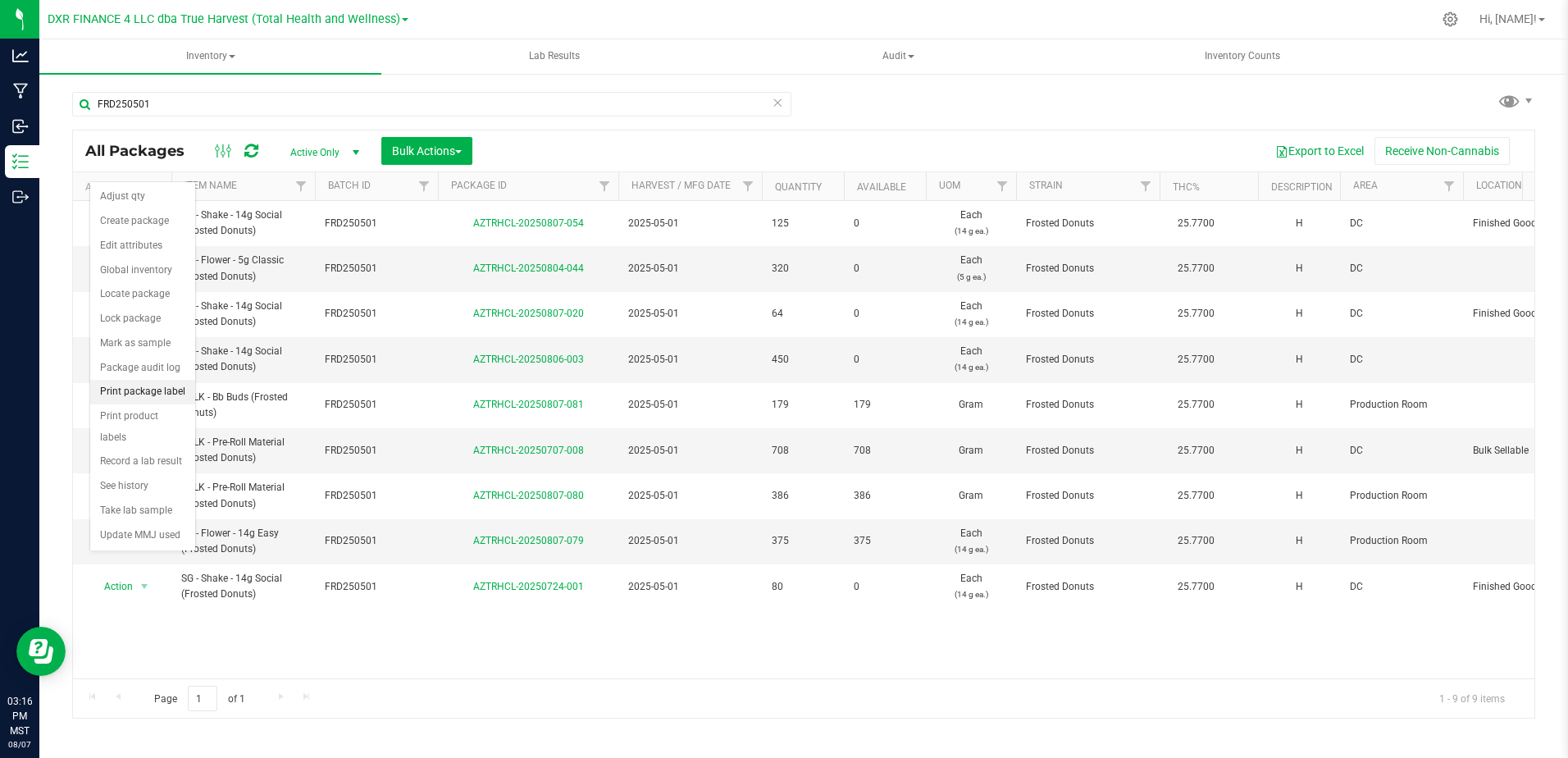 click on "Print package label" at bounding box center (143, 392) 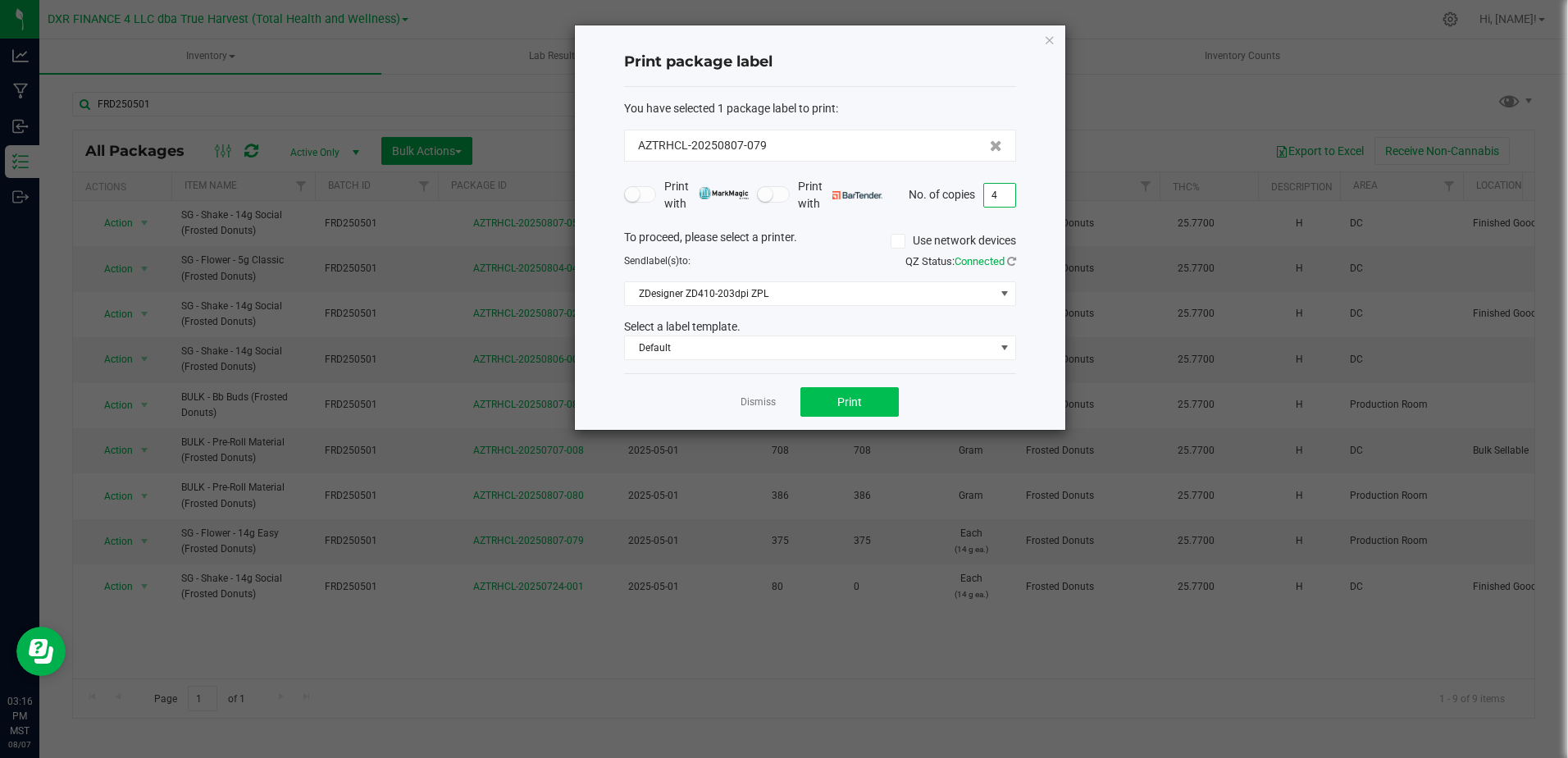 type on "4" 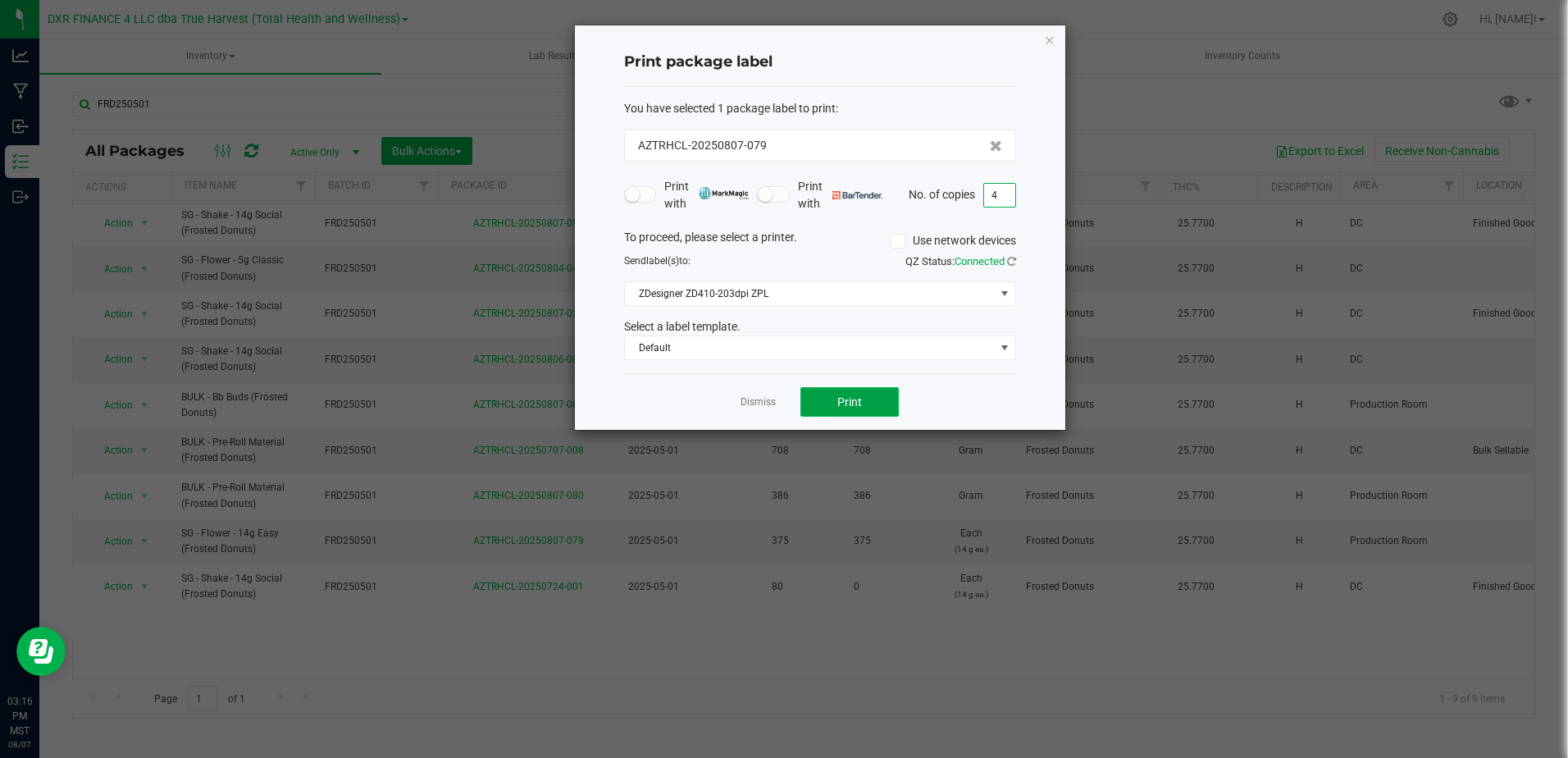 click on "Print" 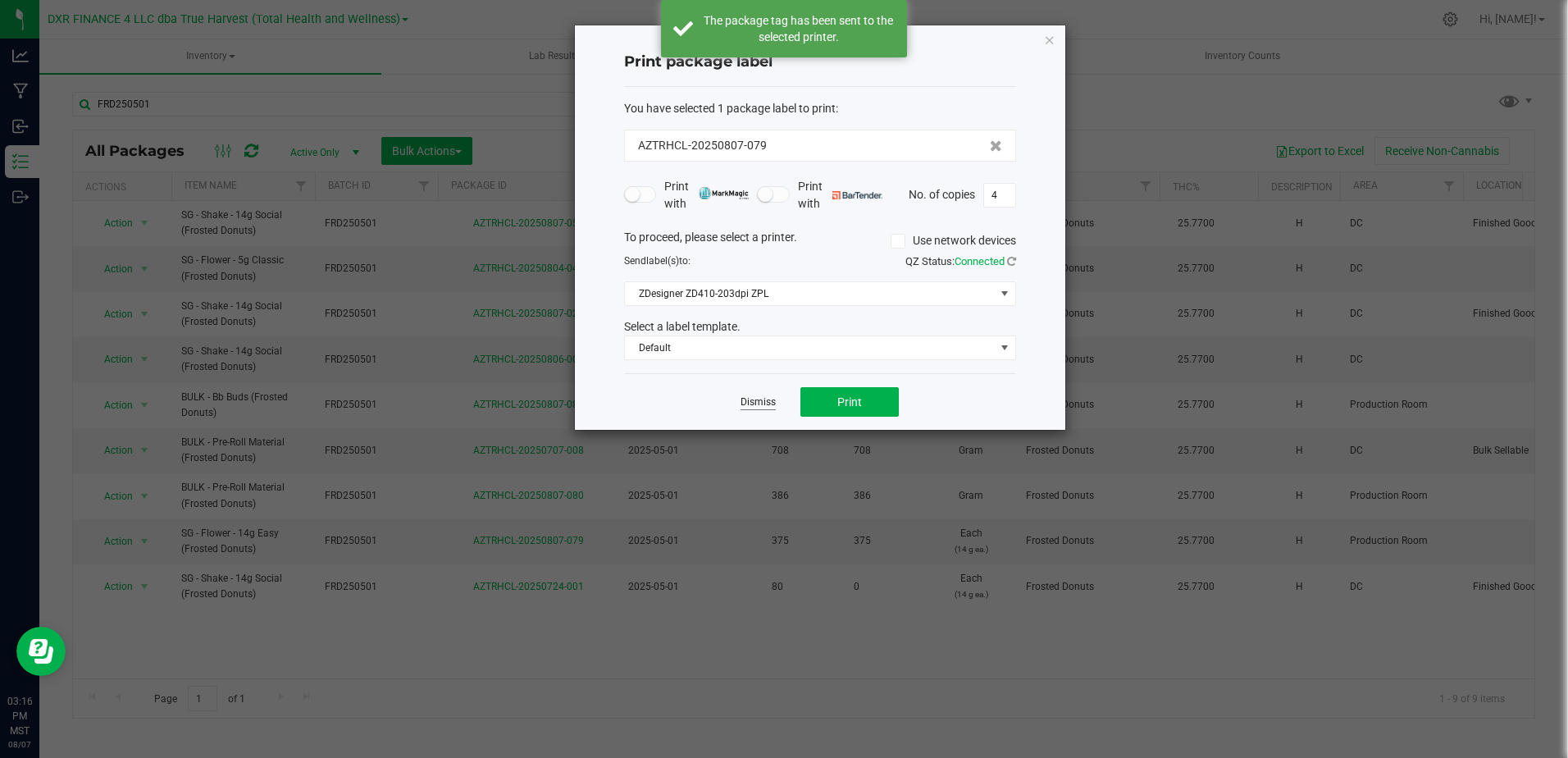 click on "Dismiss" 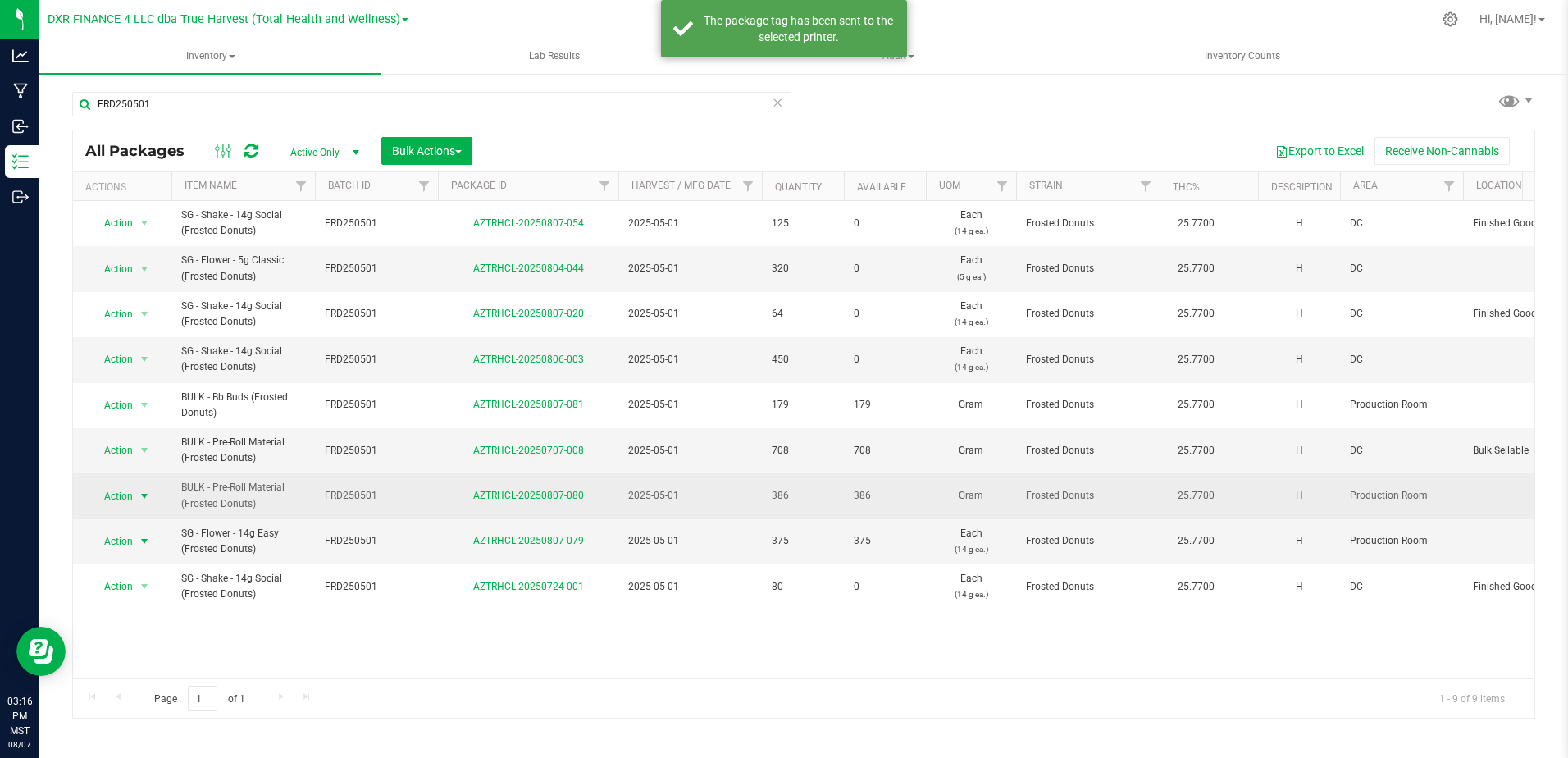 click at bounding box center (144, 496) 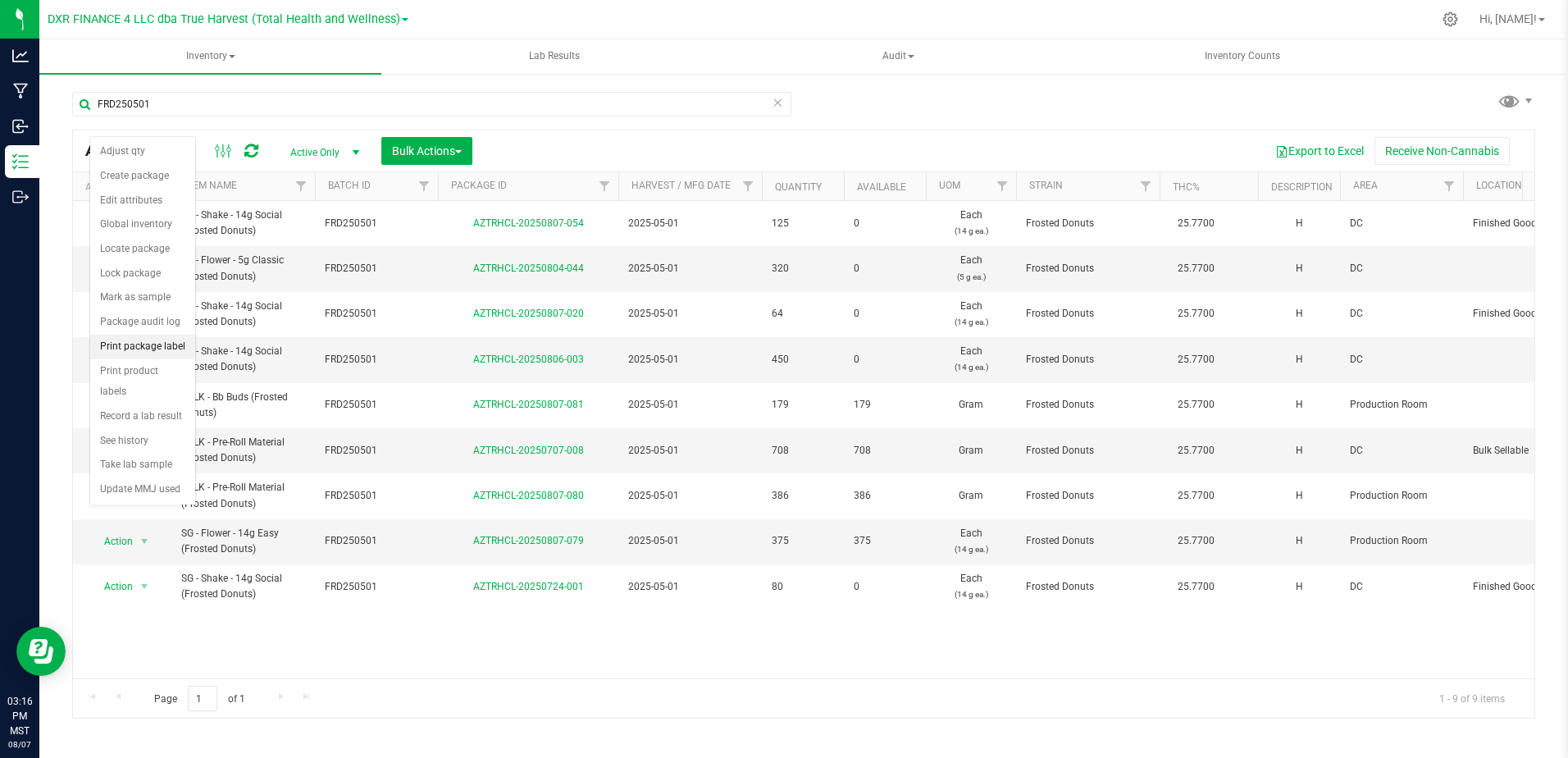 click on "Print package label" at bounding box center [143, 347] 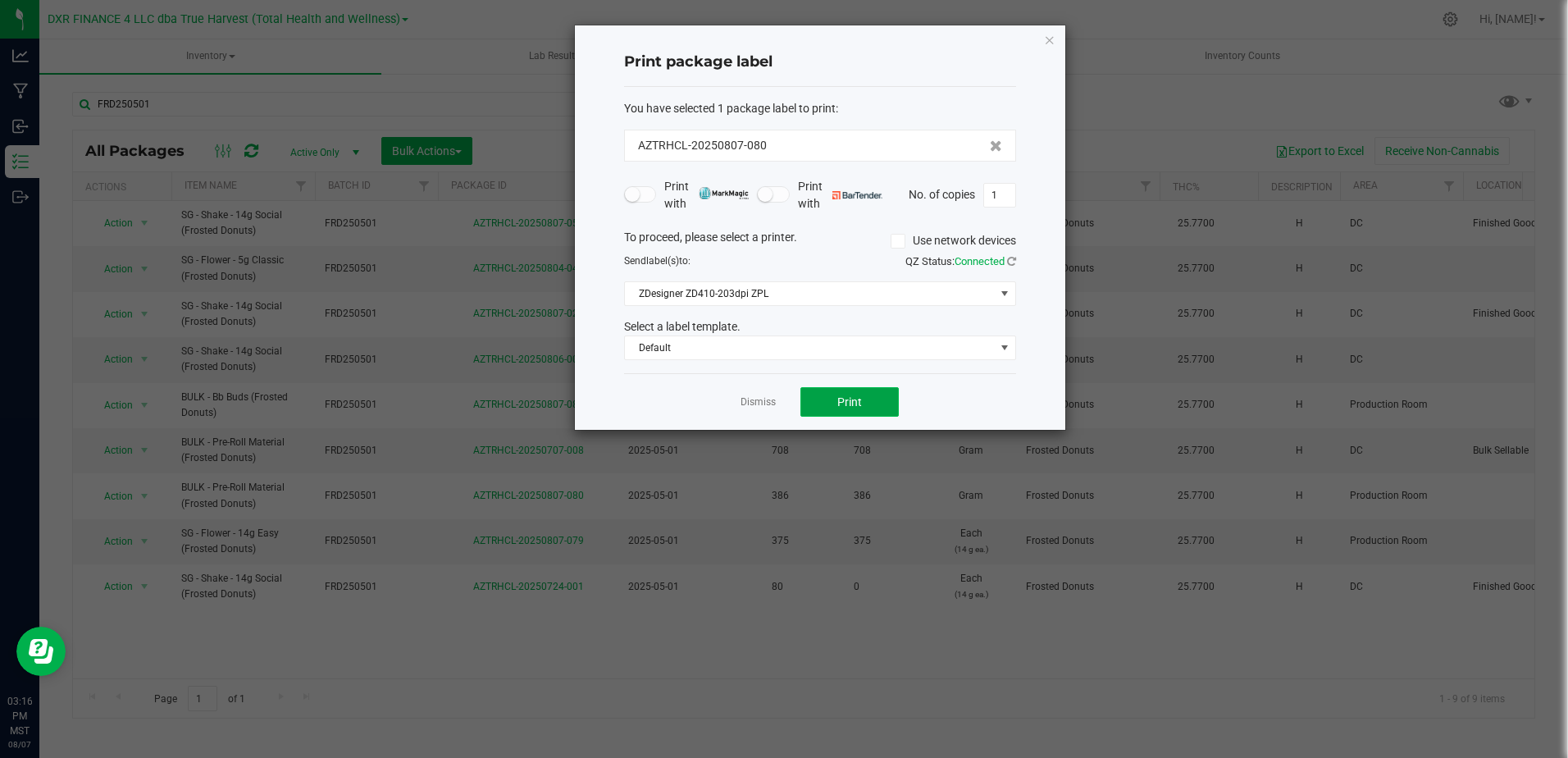 click on "Print" 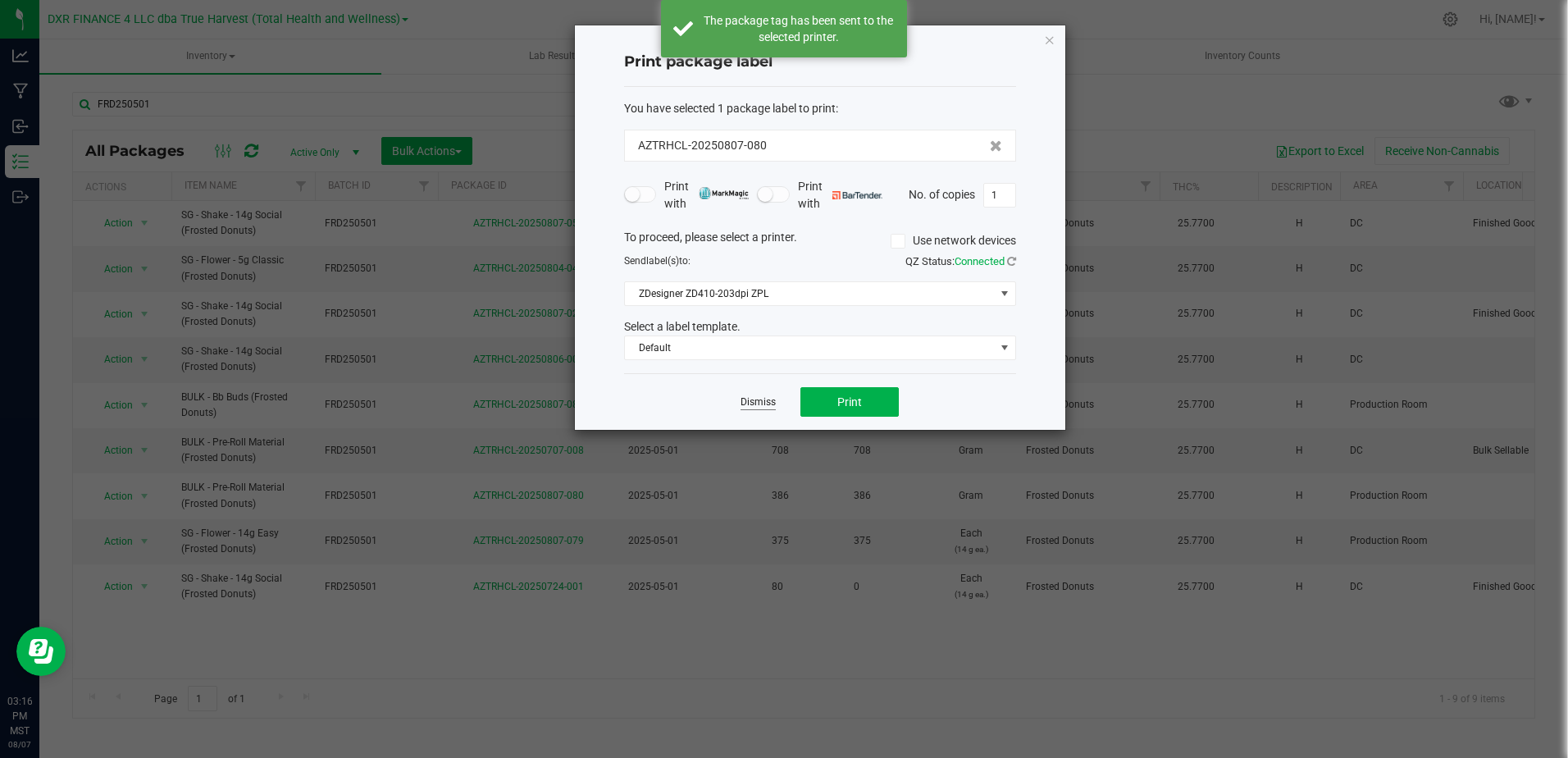 click on "Dismiss" 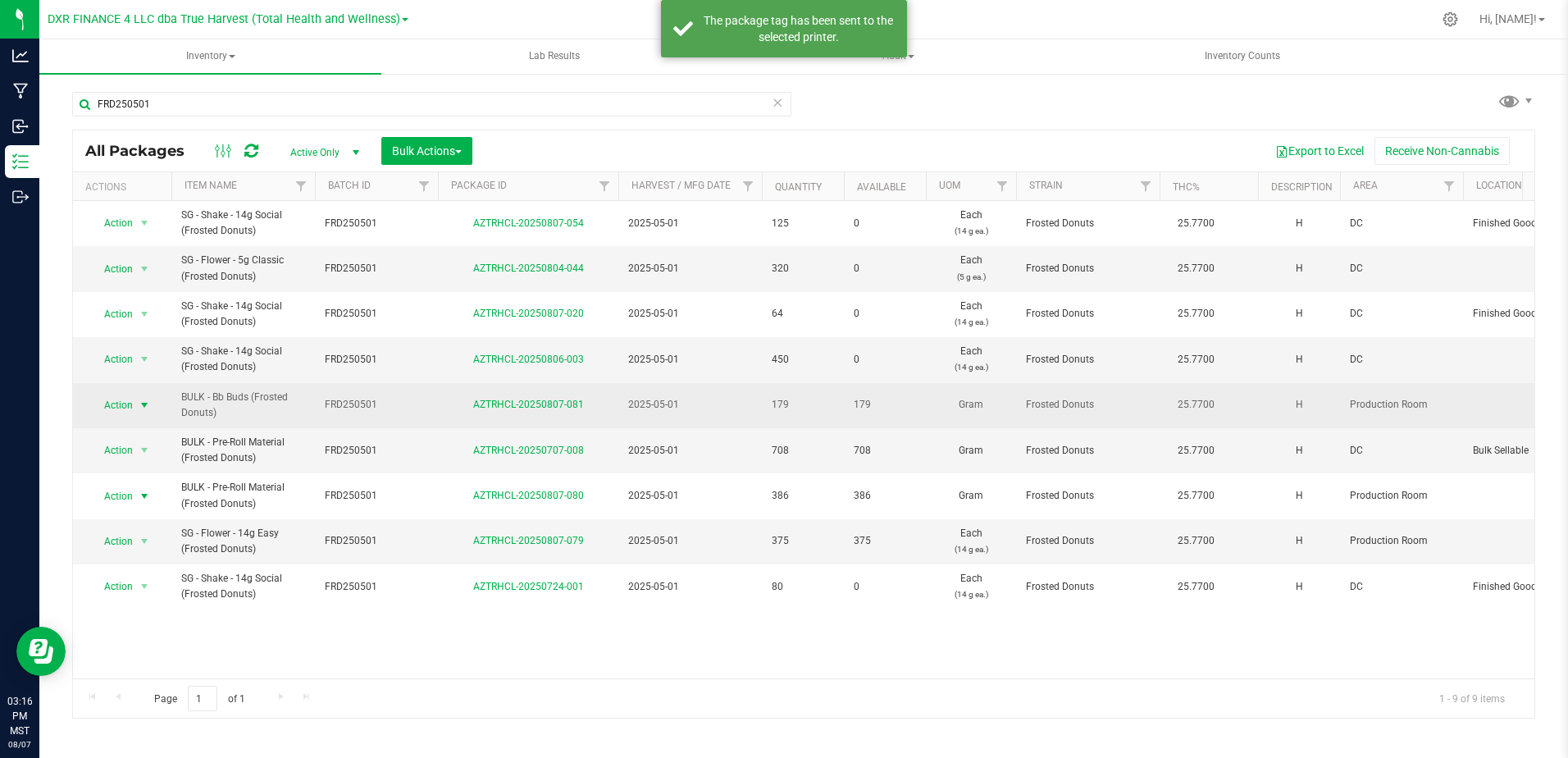 click at bounding box center (144, 405) 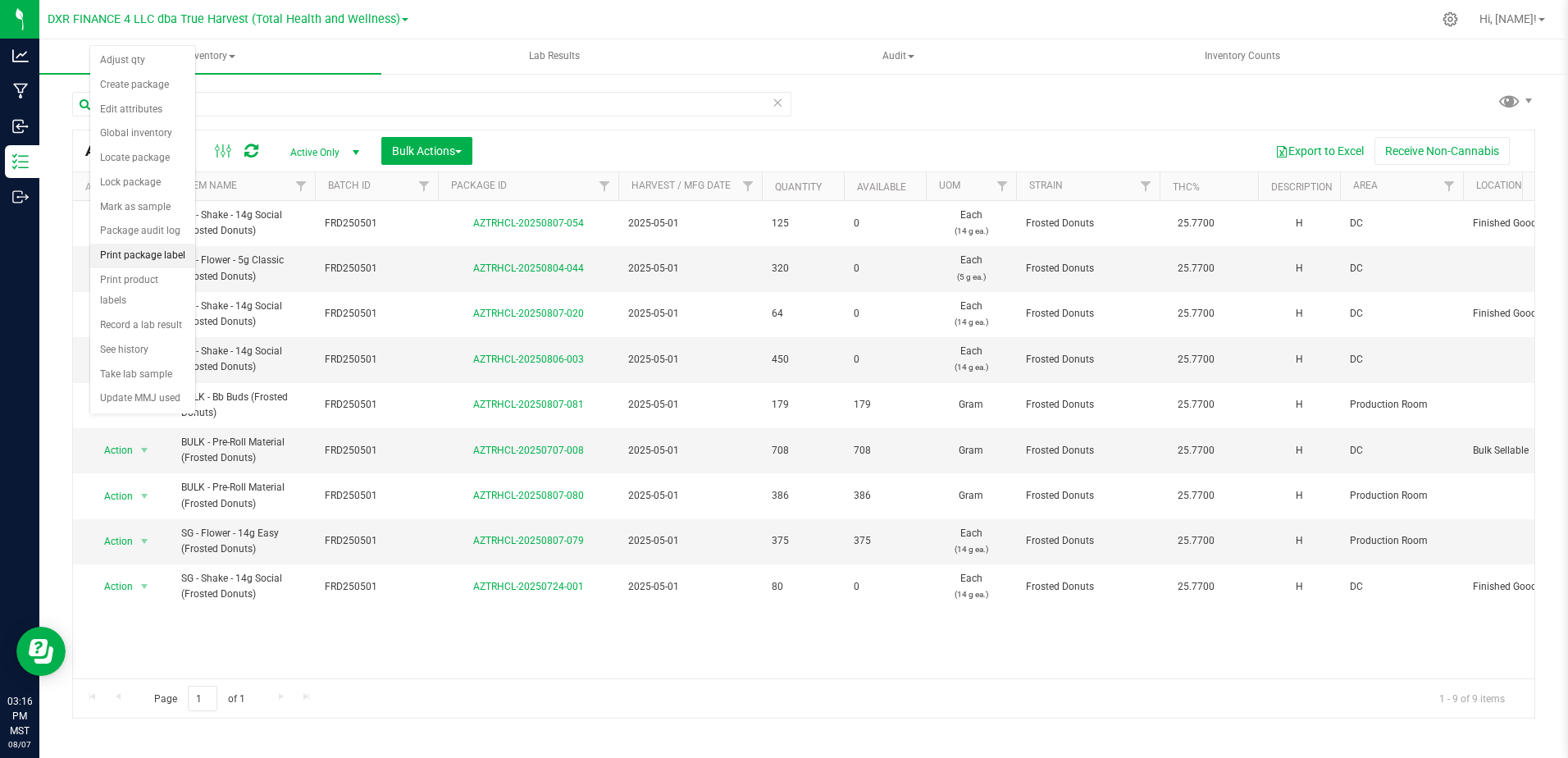 click on "Print package label" at bounding box center [143, 256] 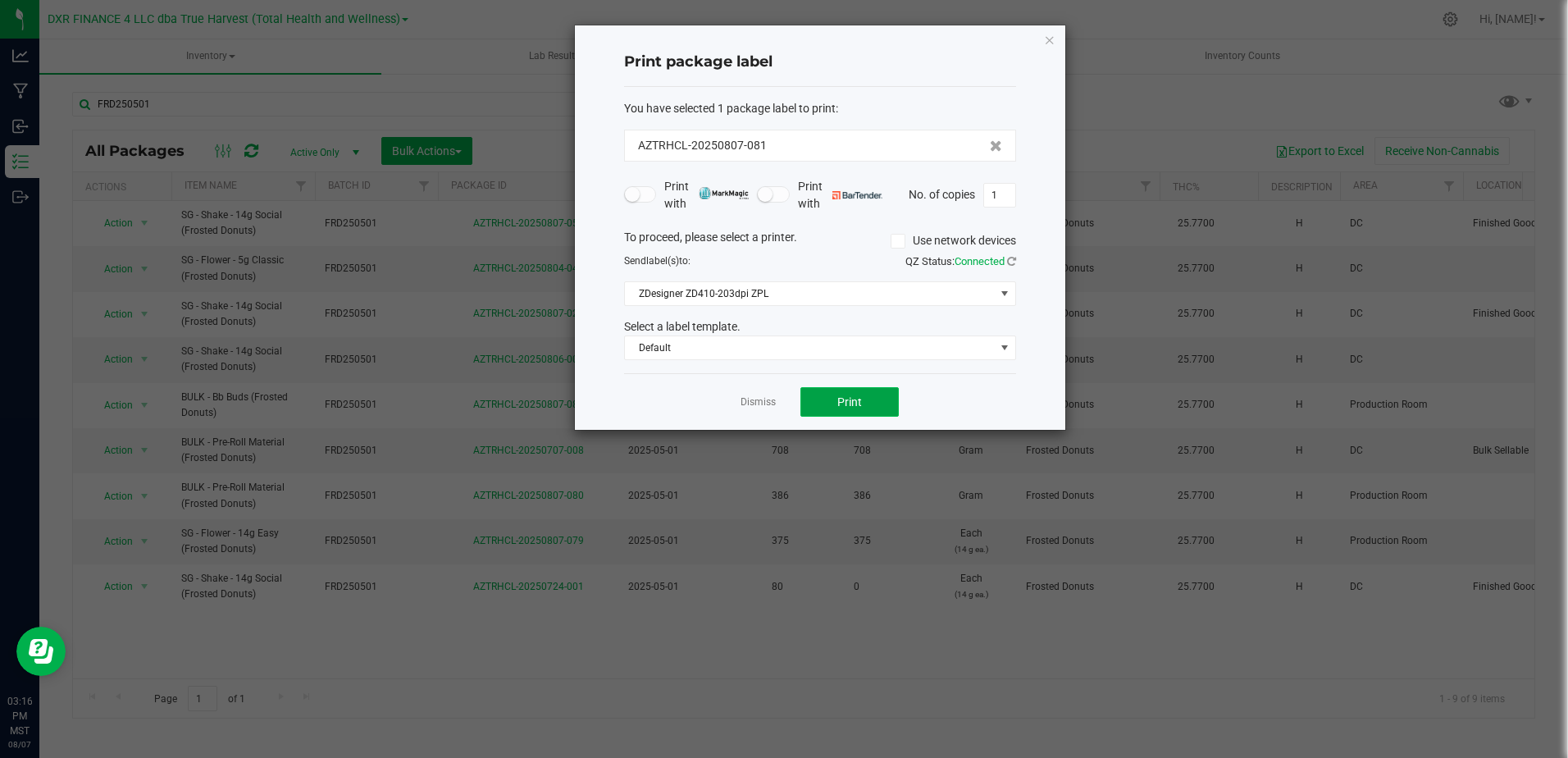 click on "Print" 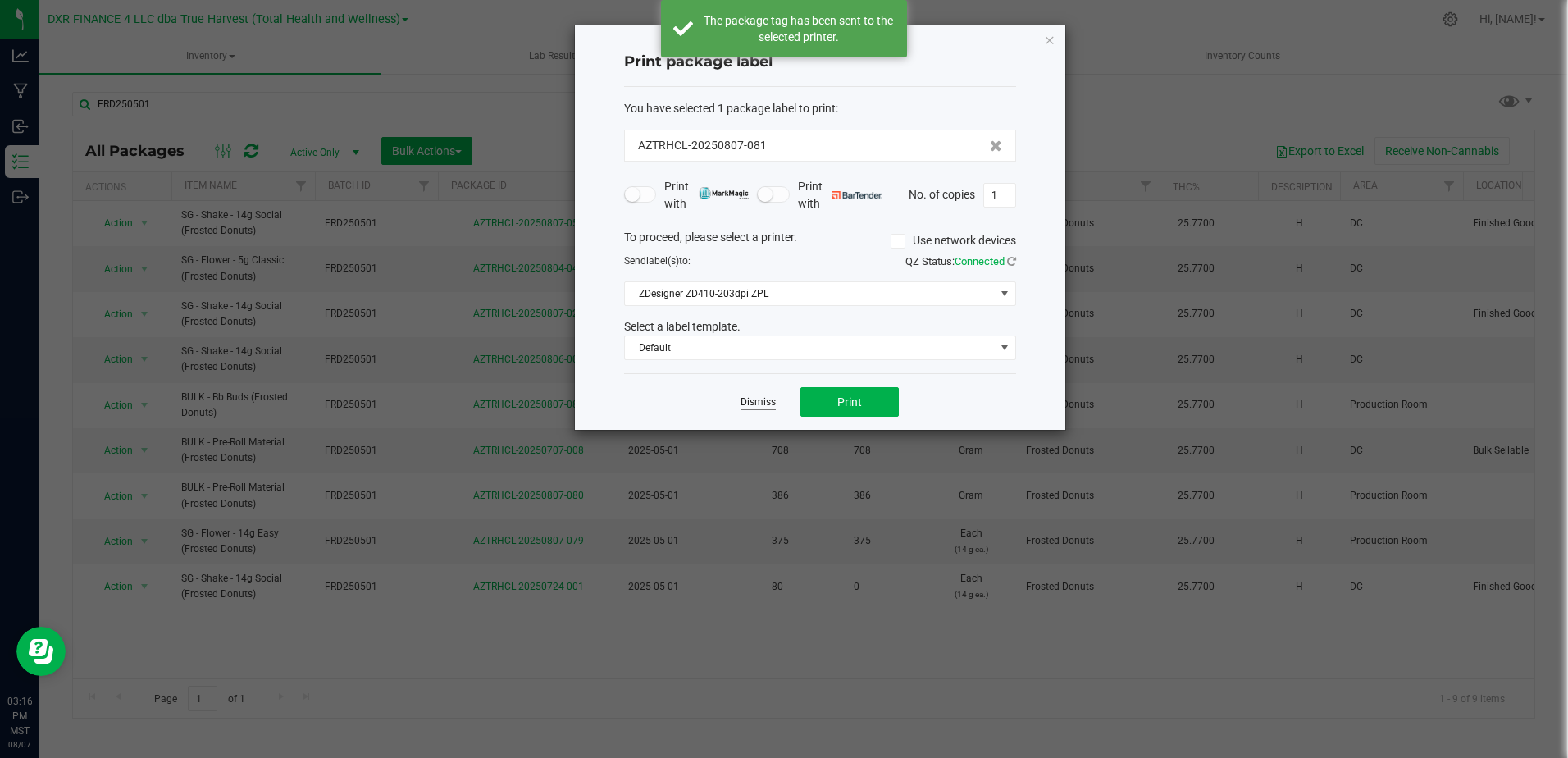 click on "Dismiss" 